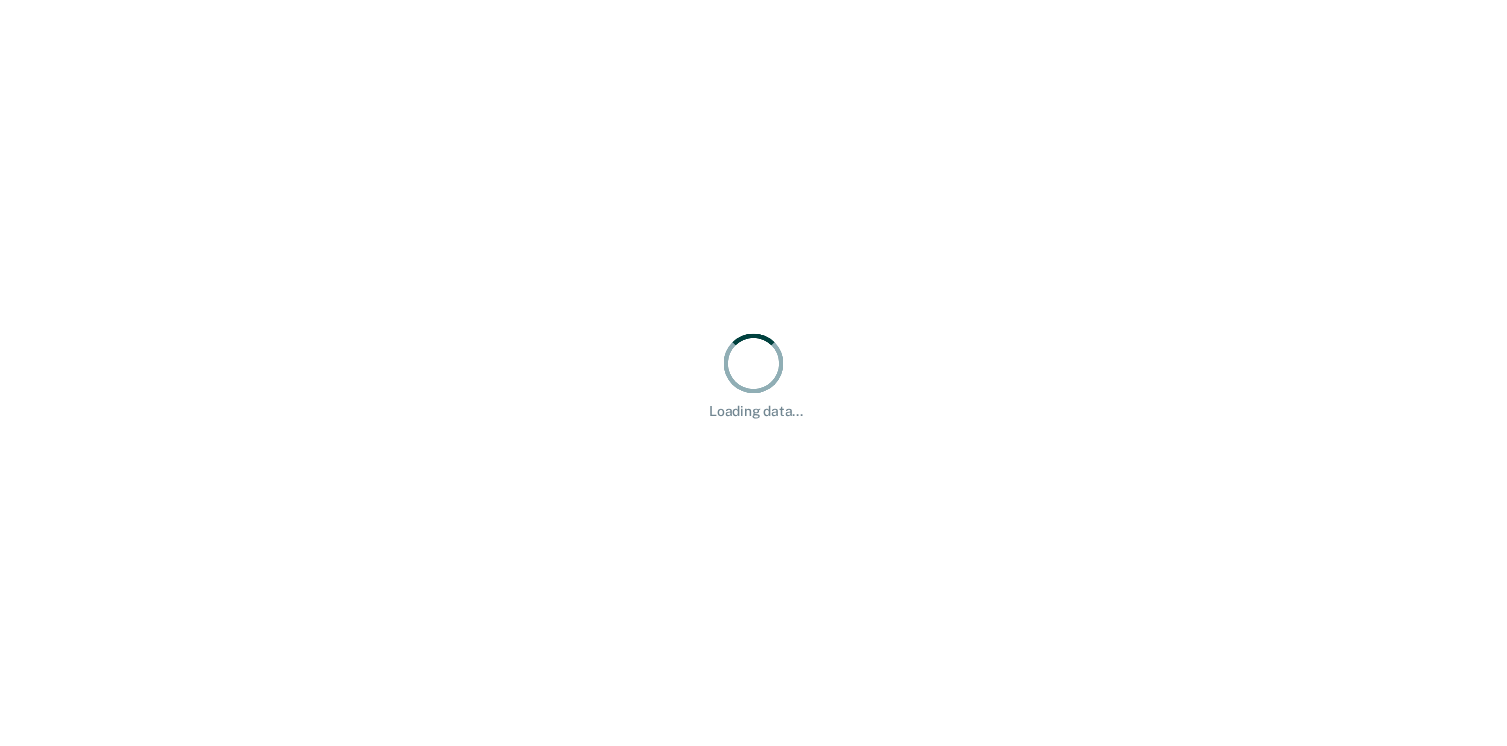scroll, scrollTop: 0, scrollLeft: 0, axis: both 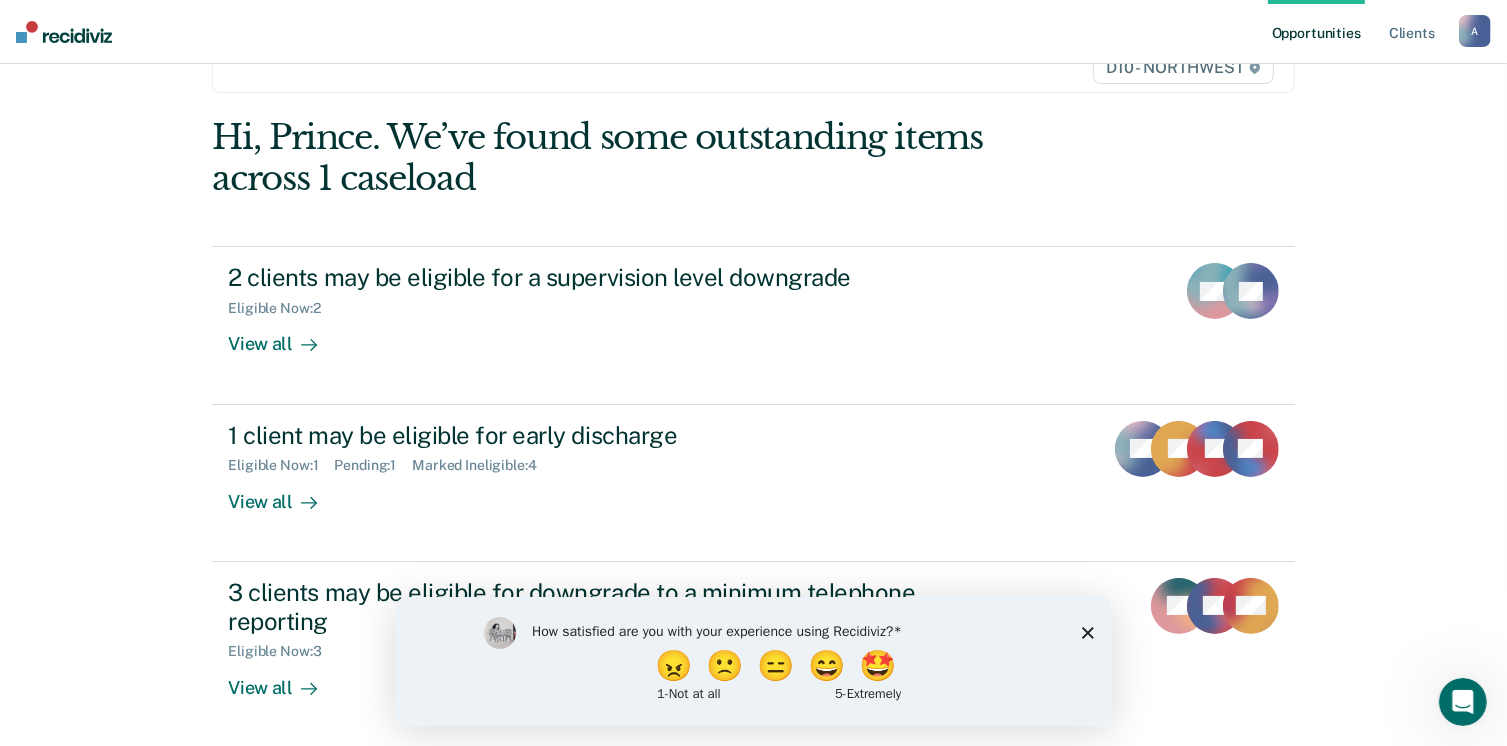 click 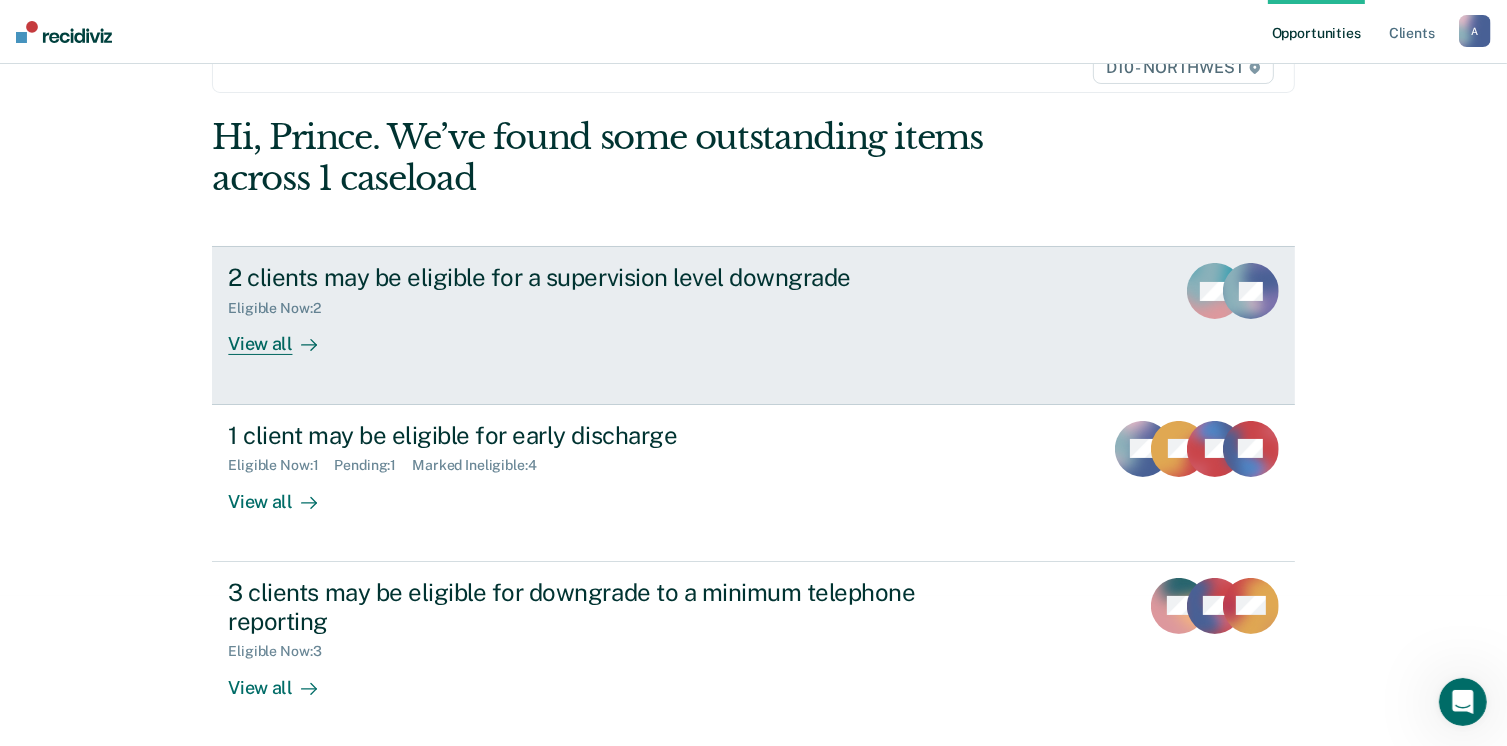click on "View all" at bounding box center (284, 336) 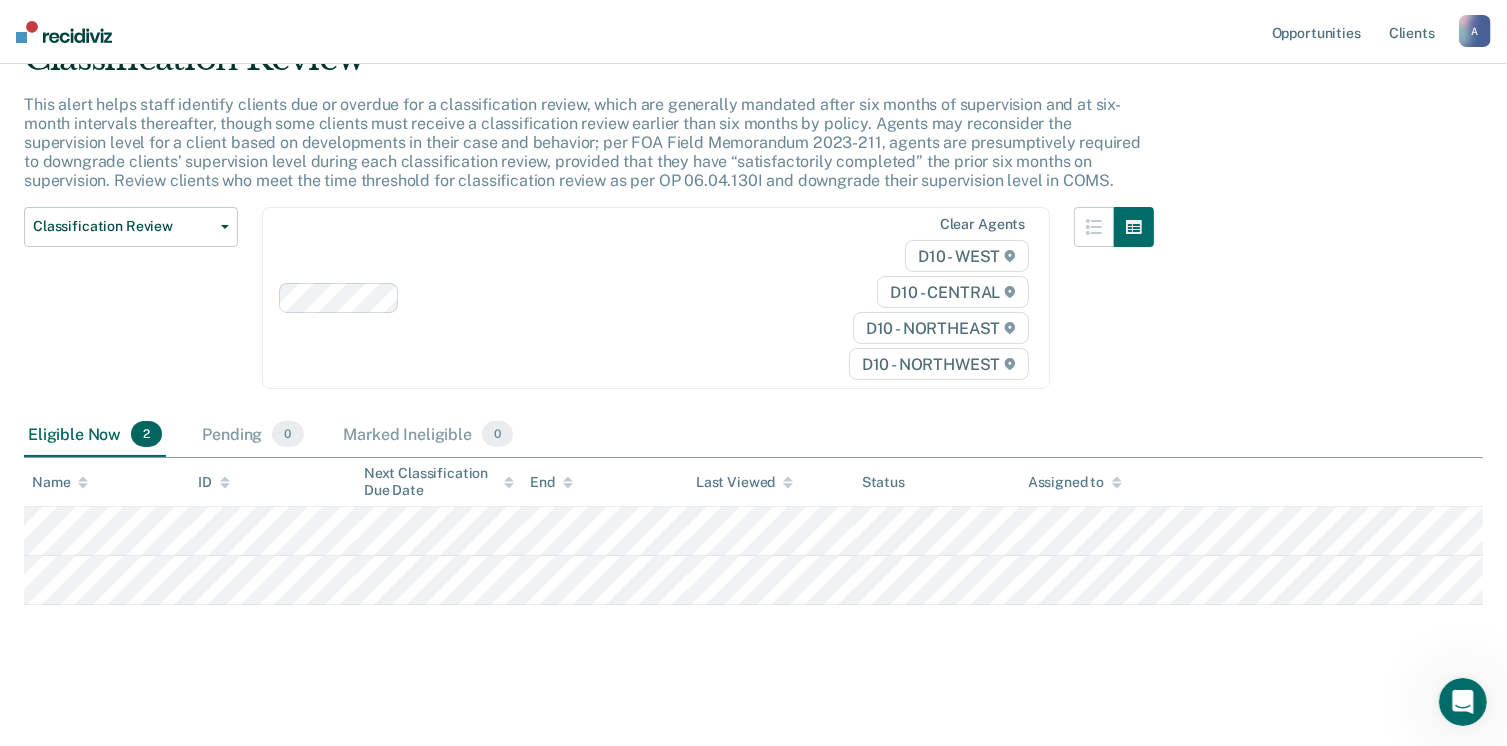 scroll, scrollTop: 100, scrollLeft: 0, axis: vertical 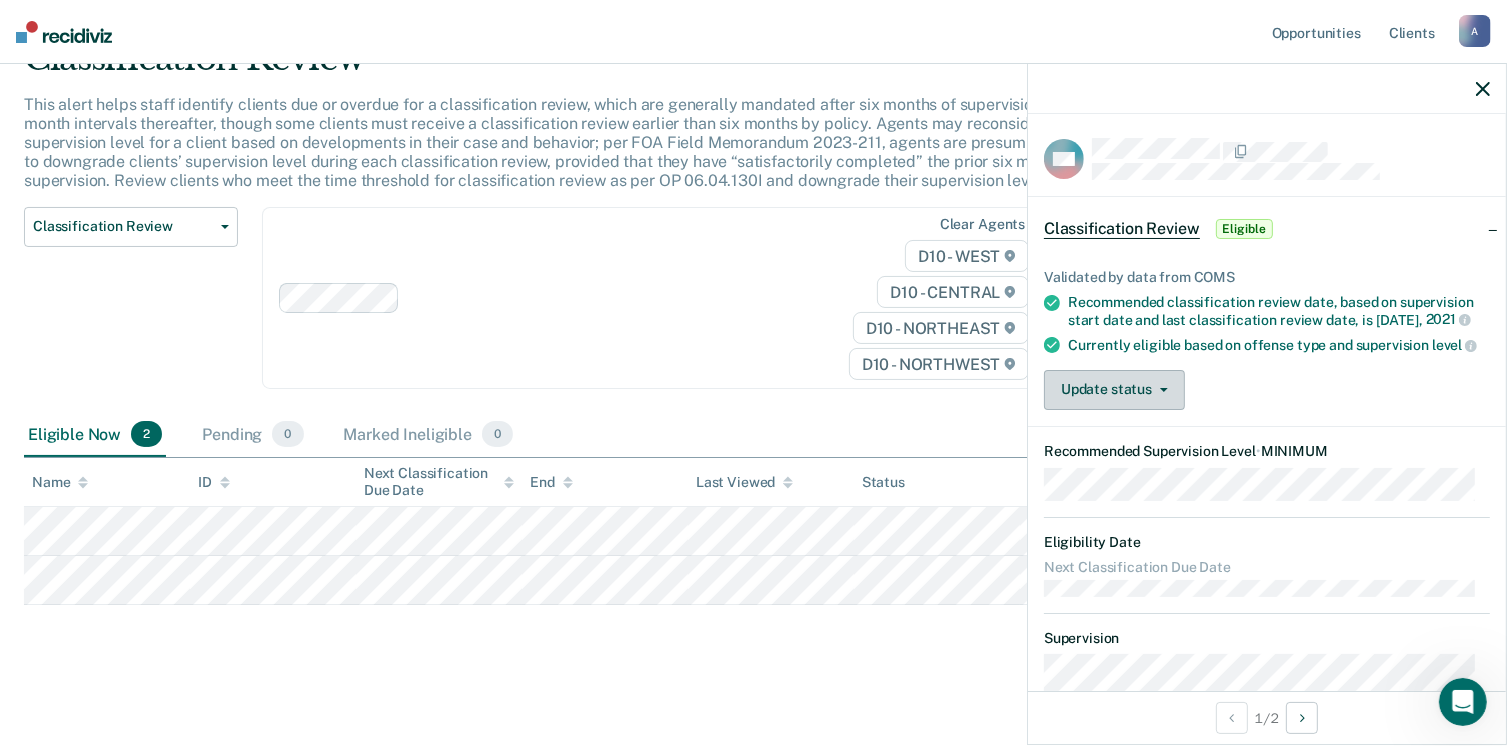 click on "Update status" at bounding box center [1114, 390] 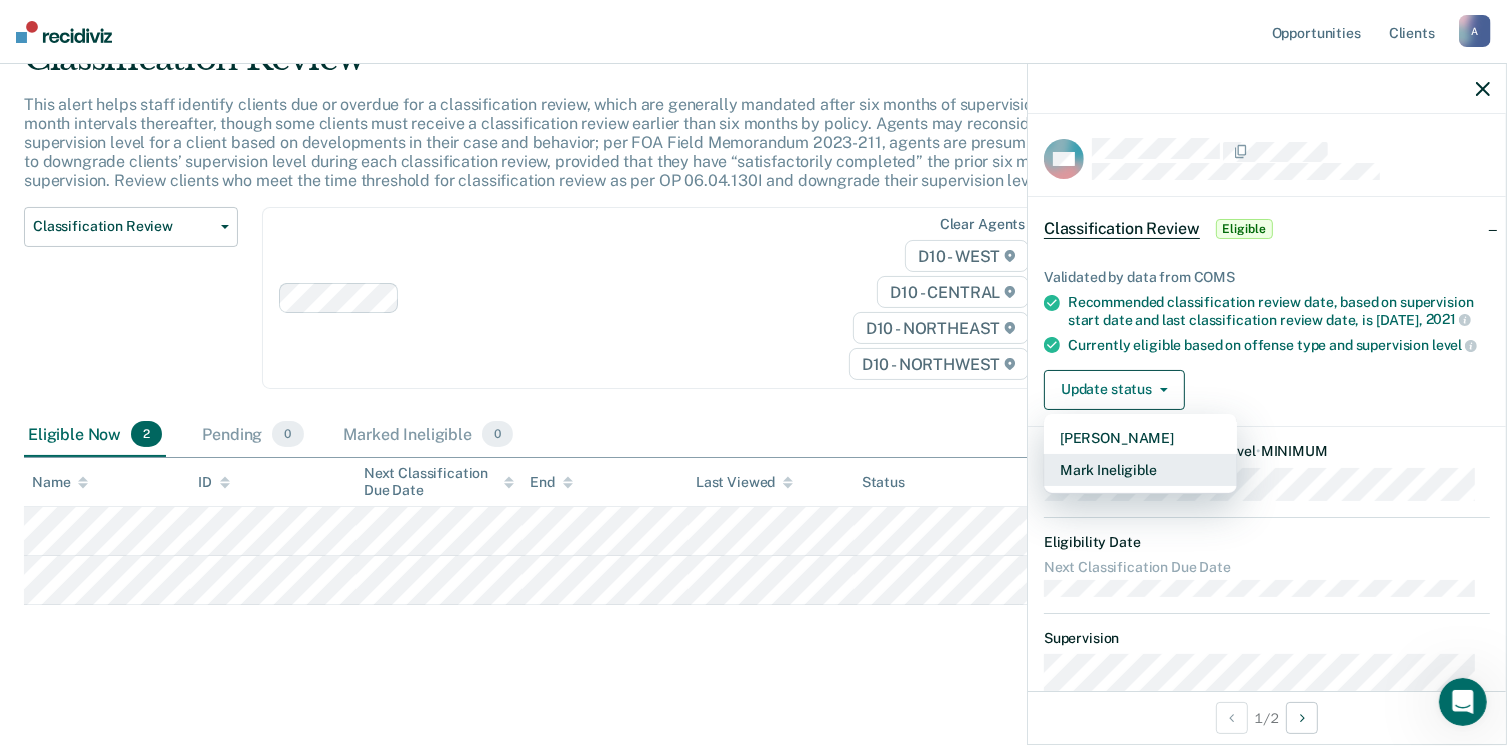 click on "Mark Ineligible" at bounding box center (1140, 470) 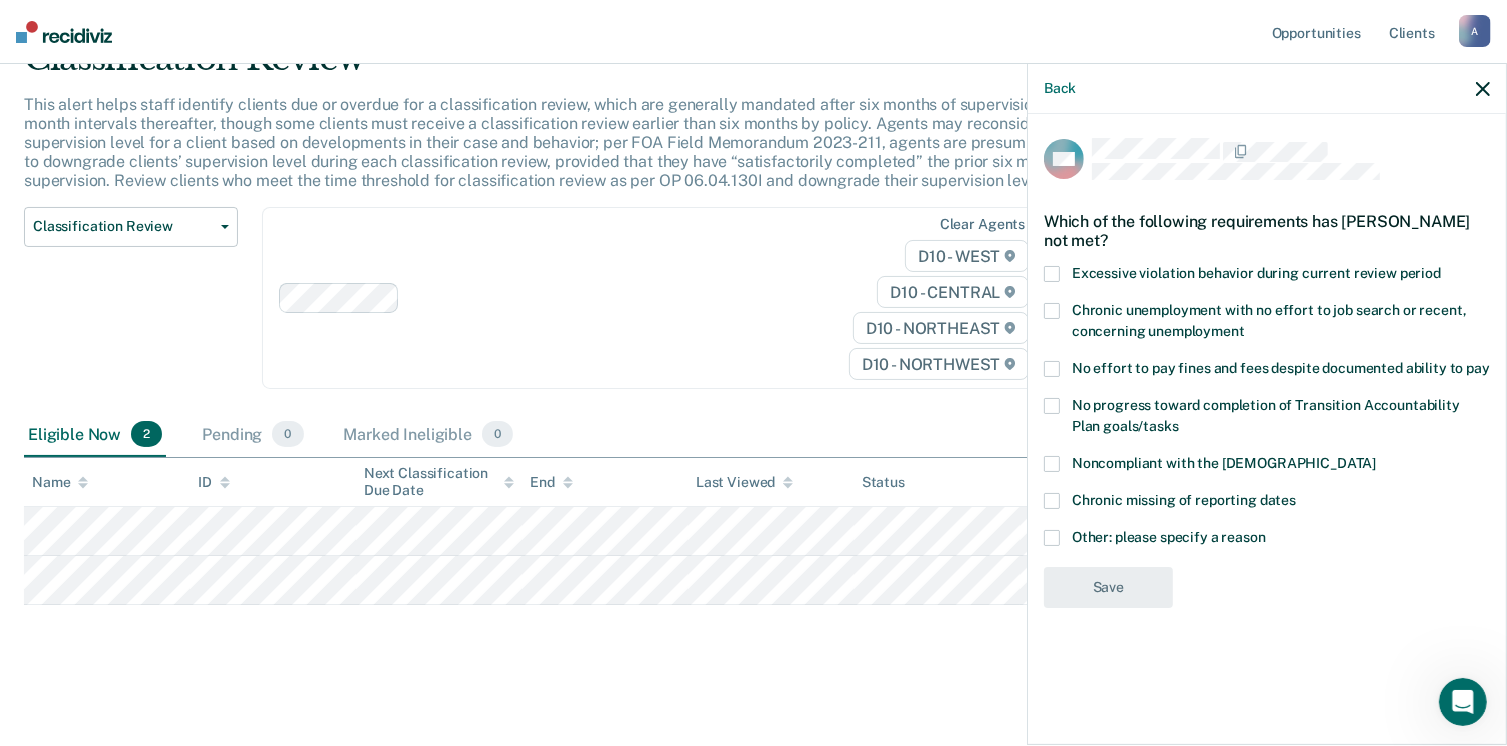 click at bounding box center (1052, 538) 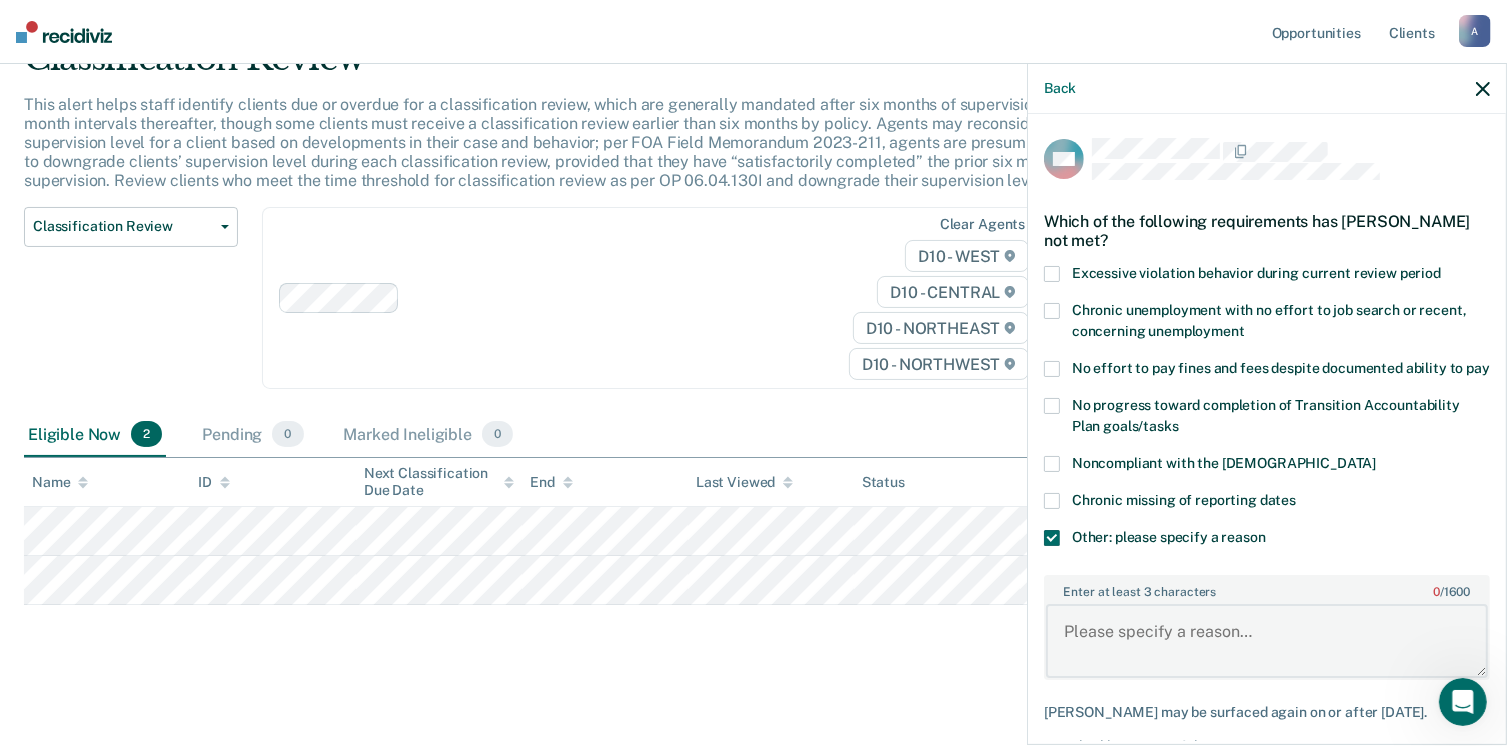 click on "Enter at least 3 characters 0  /  1600" at bounding box center (1267, 641) 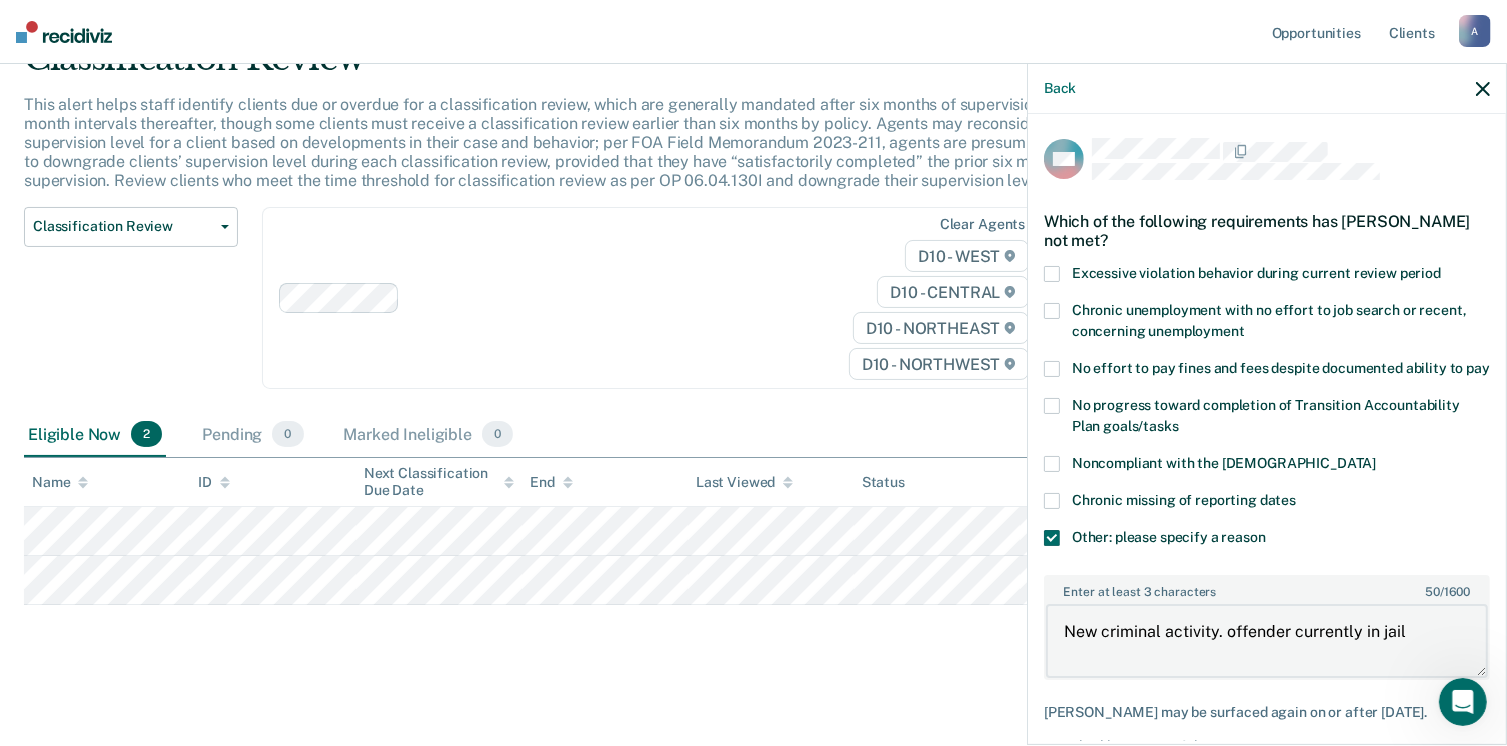 type on "New criminal activity. offender currently in jail" 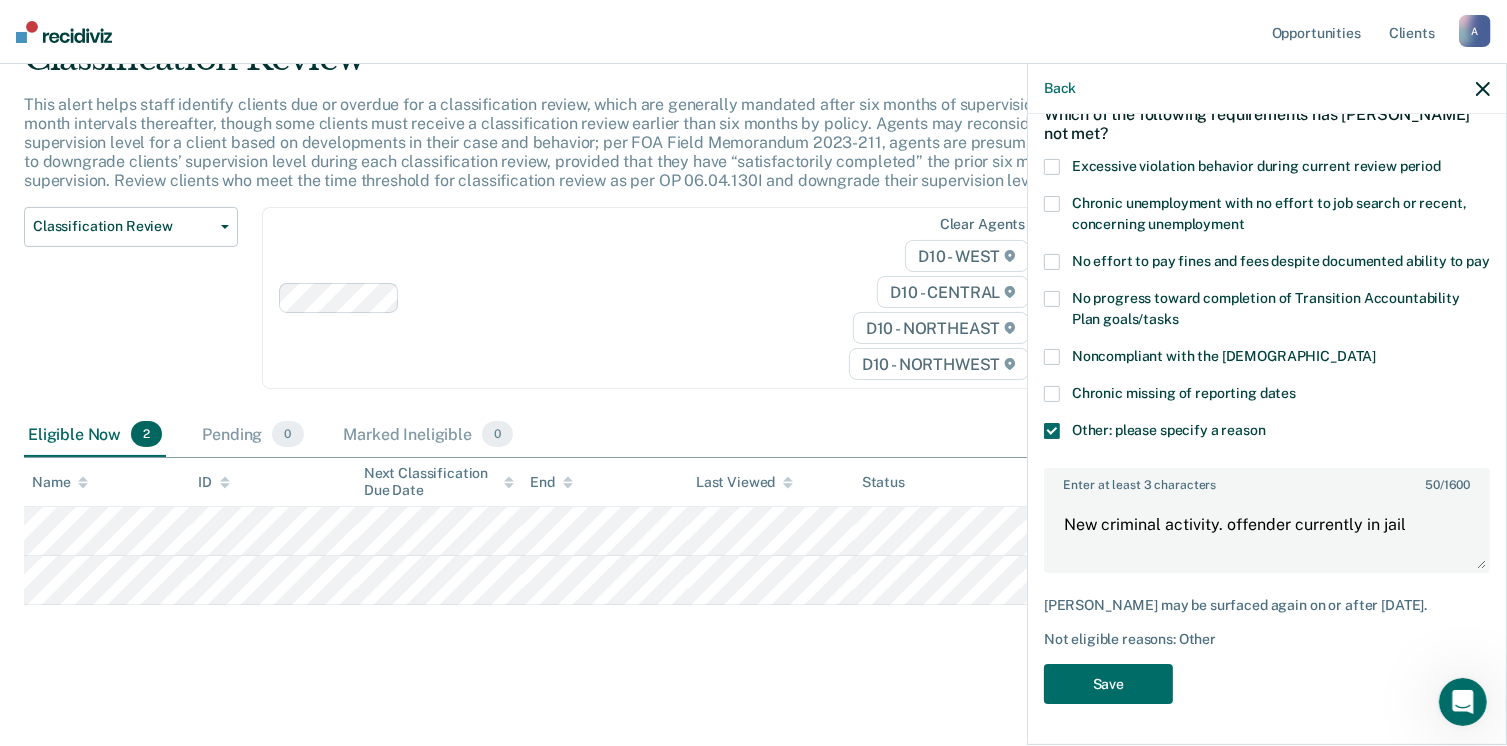scroll, scrollTop: 123, scrollLeft: 0, axis: vertical 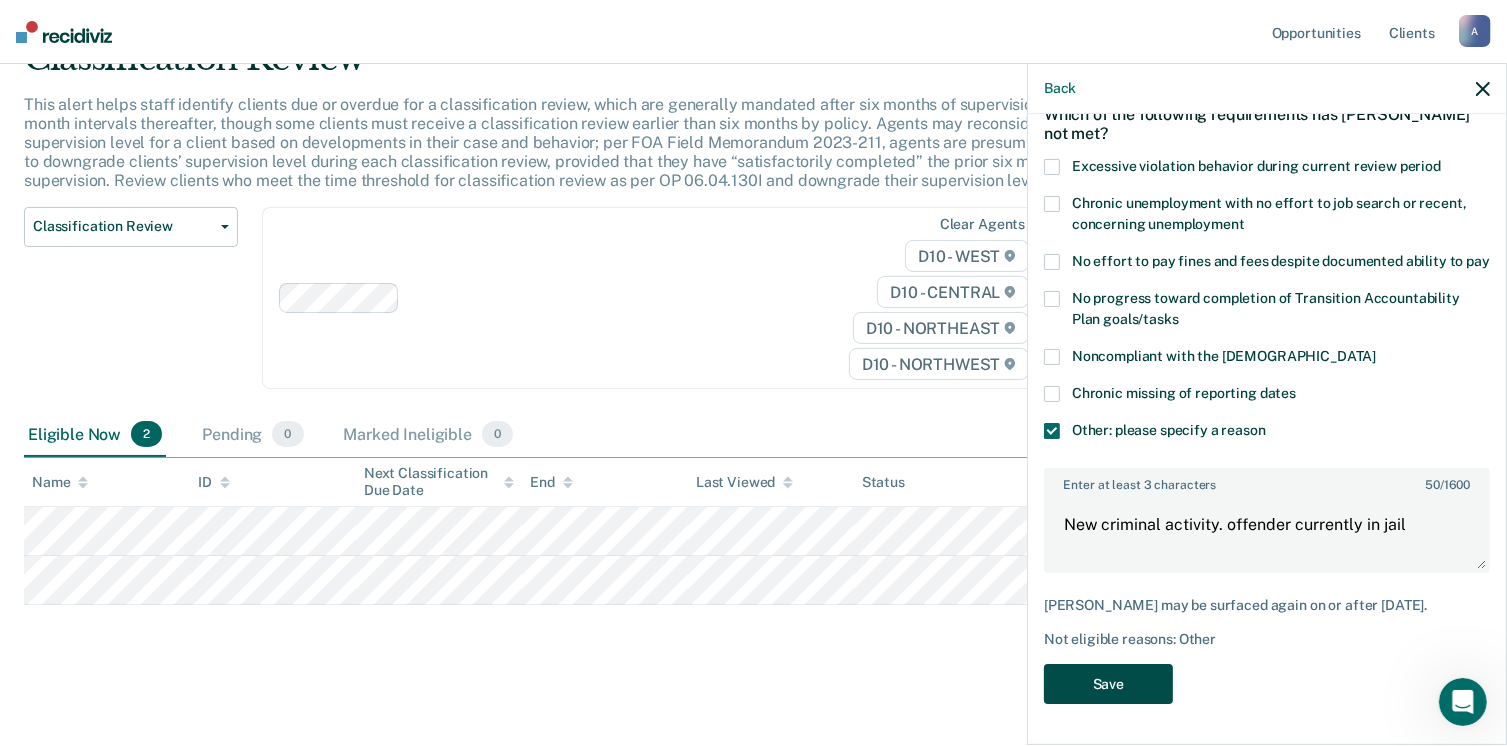 click on "Save" at bounding box center [1108, 684] 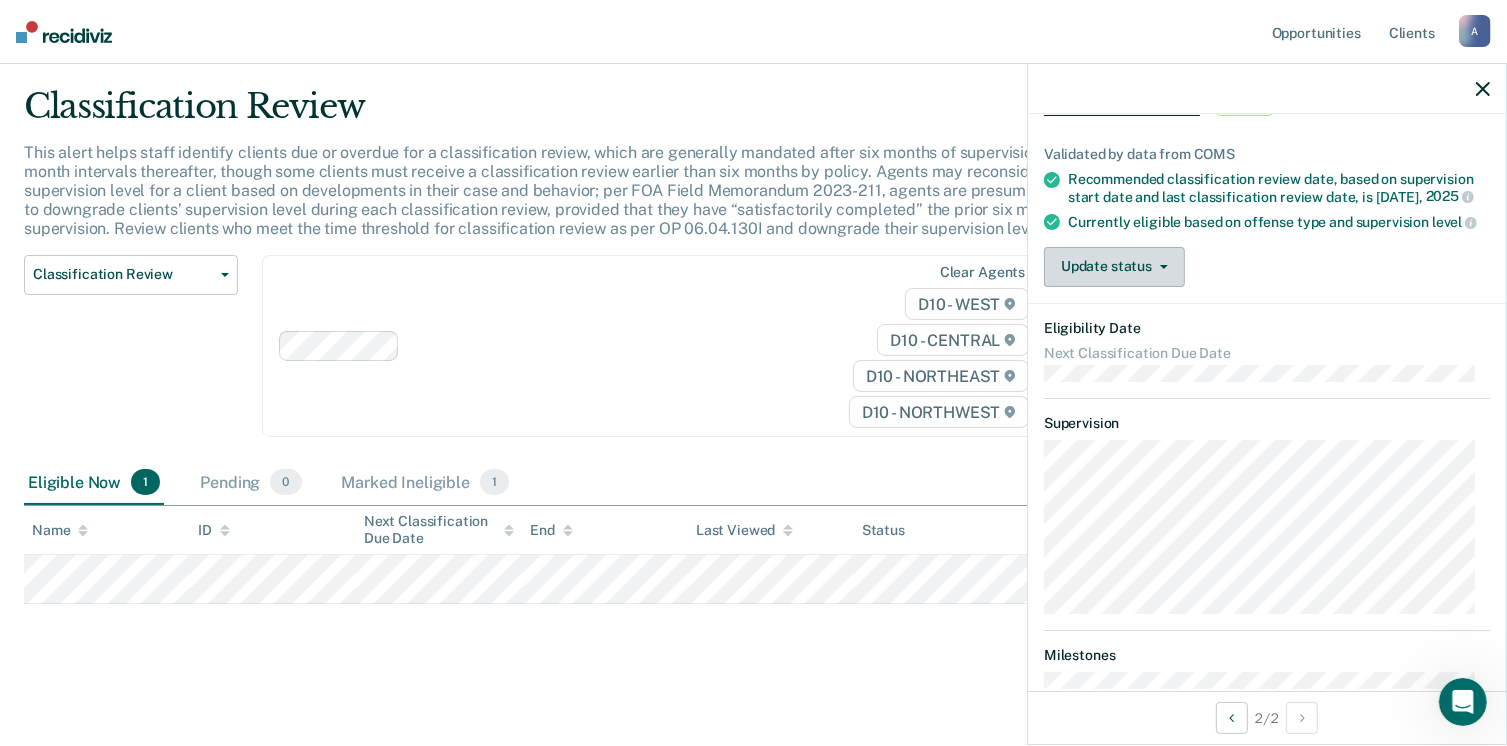 click on "Update status" at bounding box center [1114, 267] 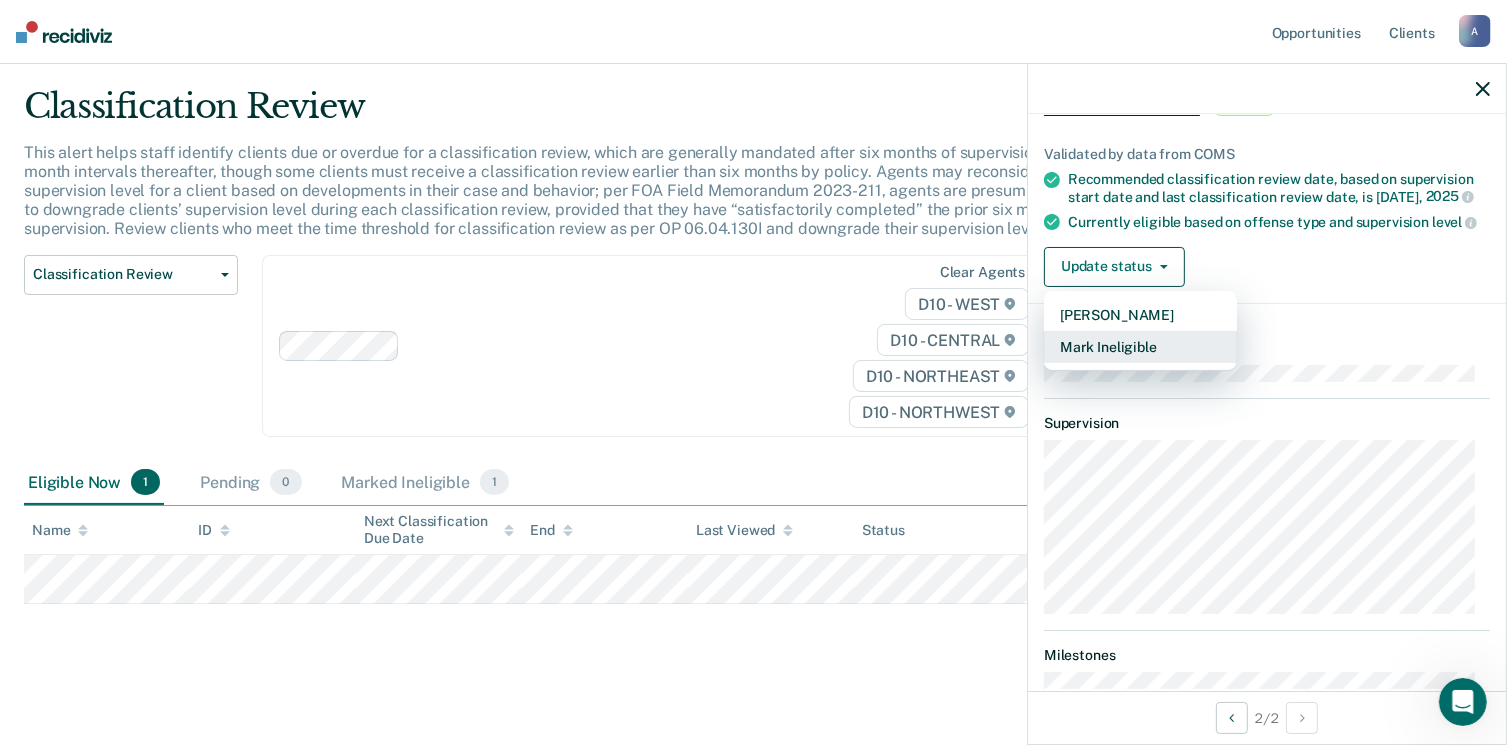 click on "Mark Ineligible" at bounding box center [1140, 347] 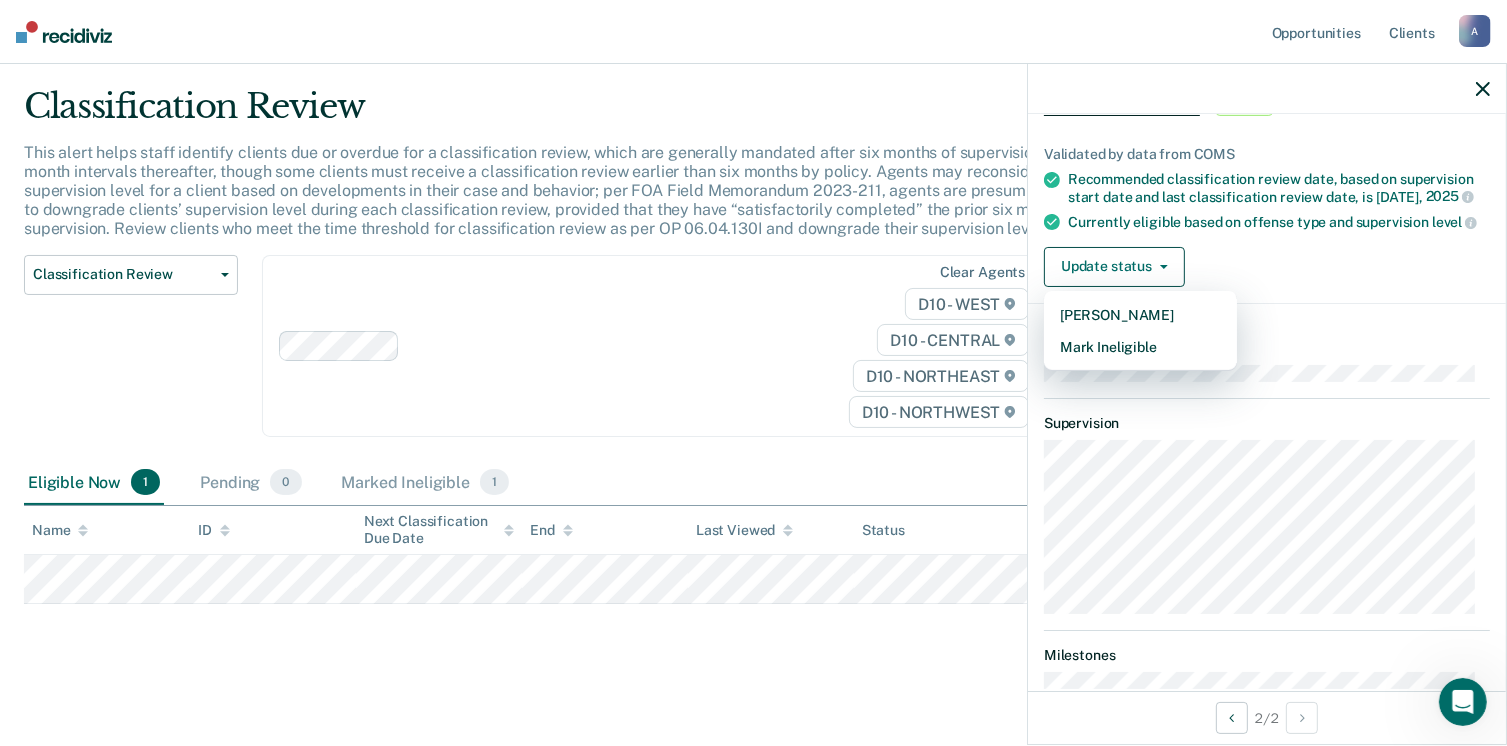 scroll, scrollTop: 0, scrollLeft: 0, axis: both 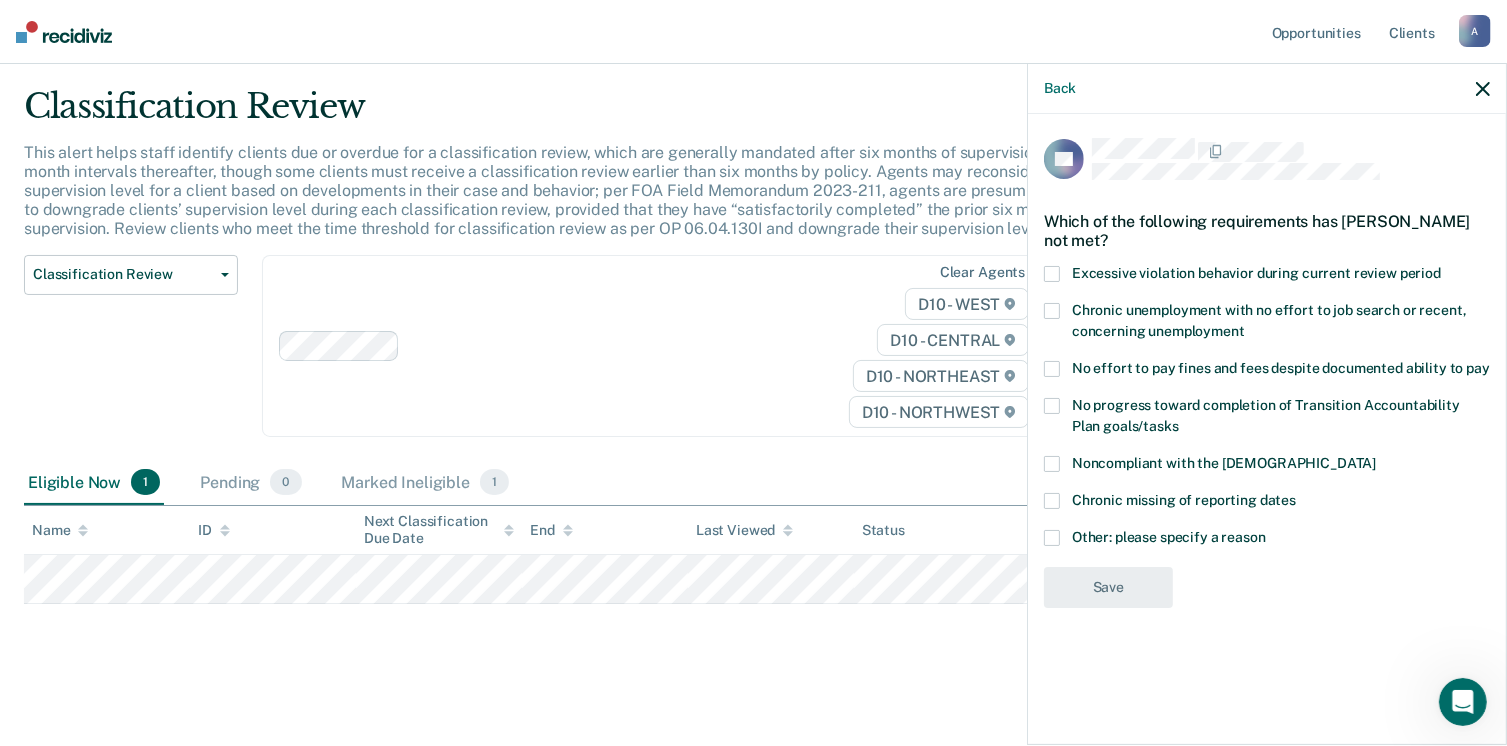 click on "Other: please specify a reason" at bounding box center (1267, 540) 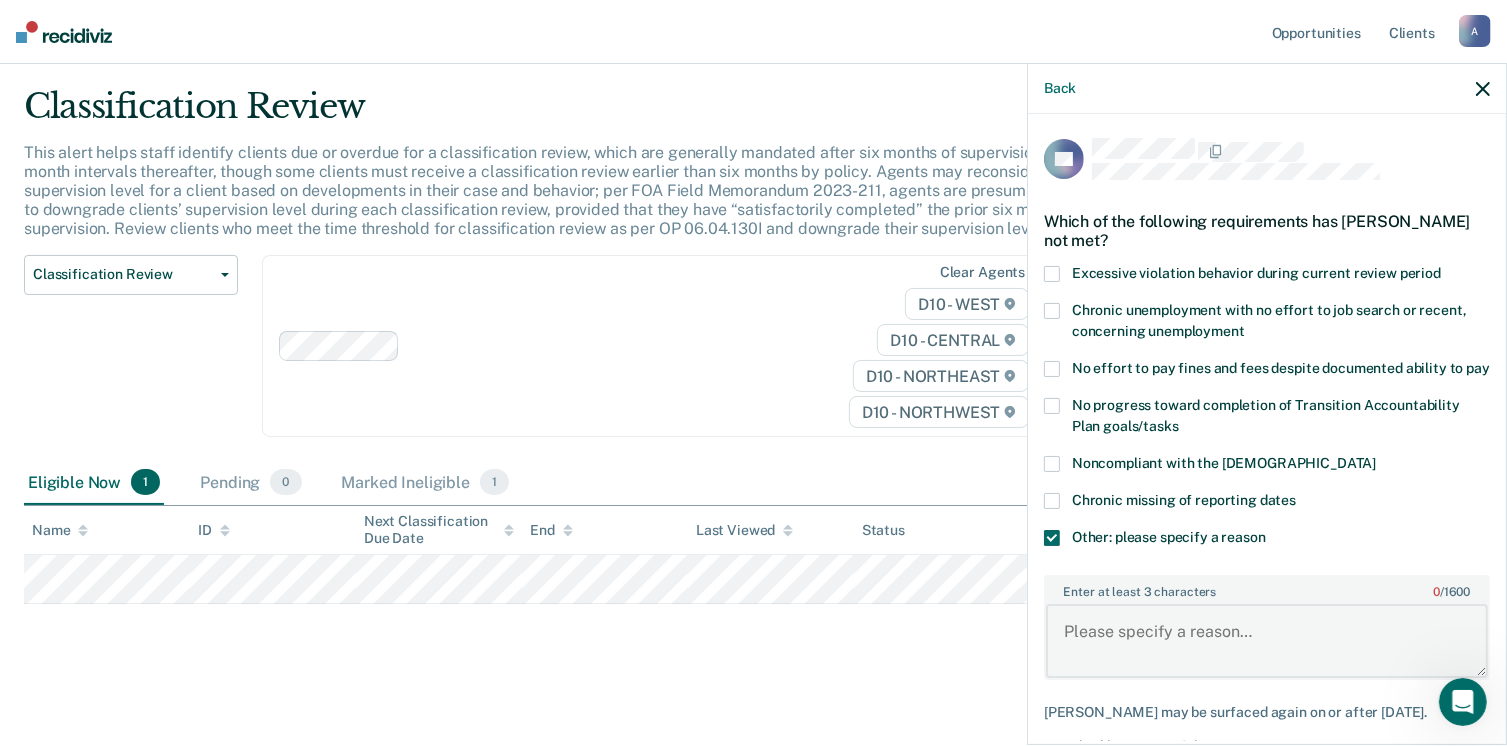 click on "Enter at least 3 characters 0  /  1600" at bounding box center [1267, 641] 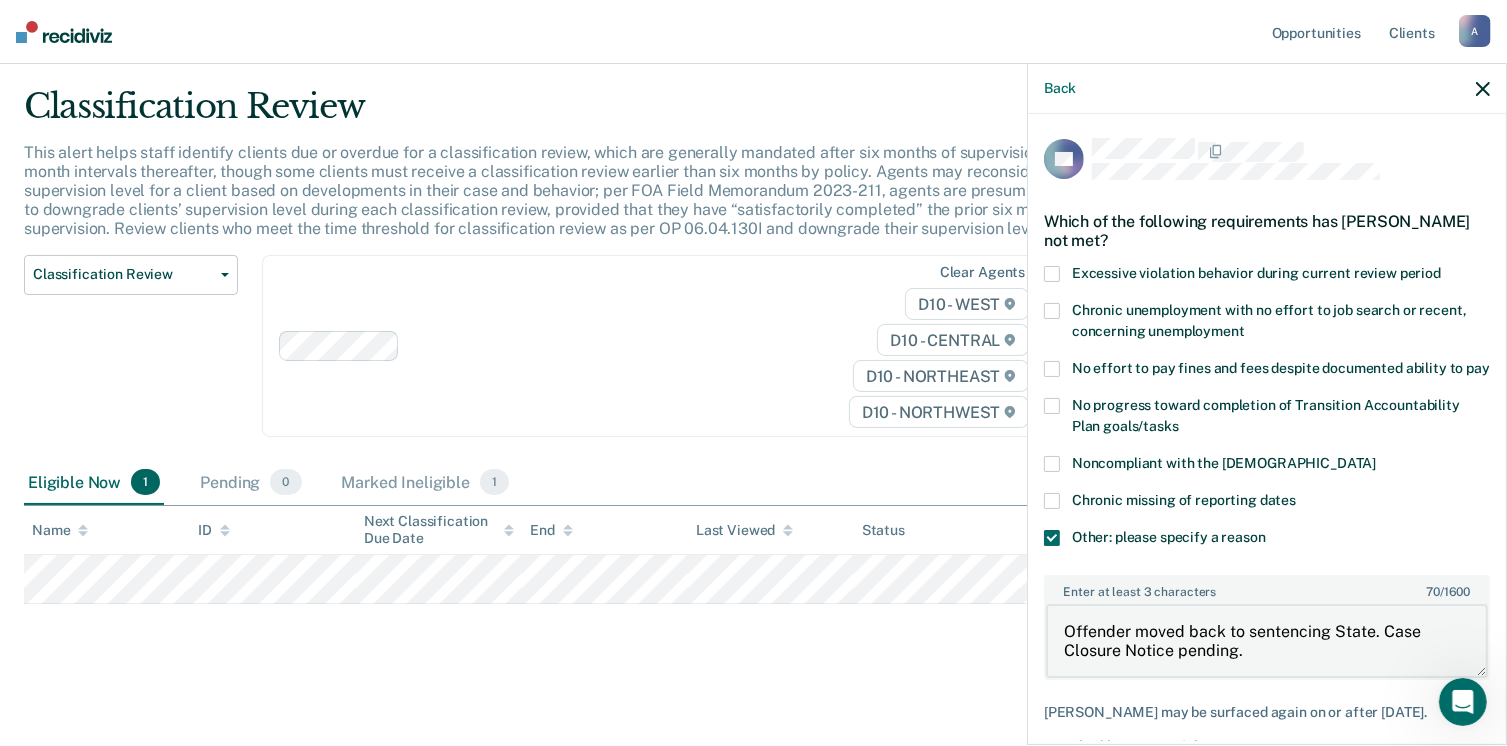 type on "Offender moved back to sentencing State. Case Closure Notice pending." 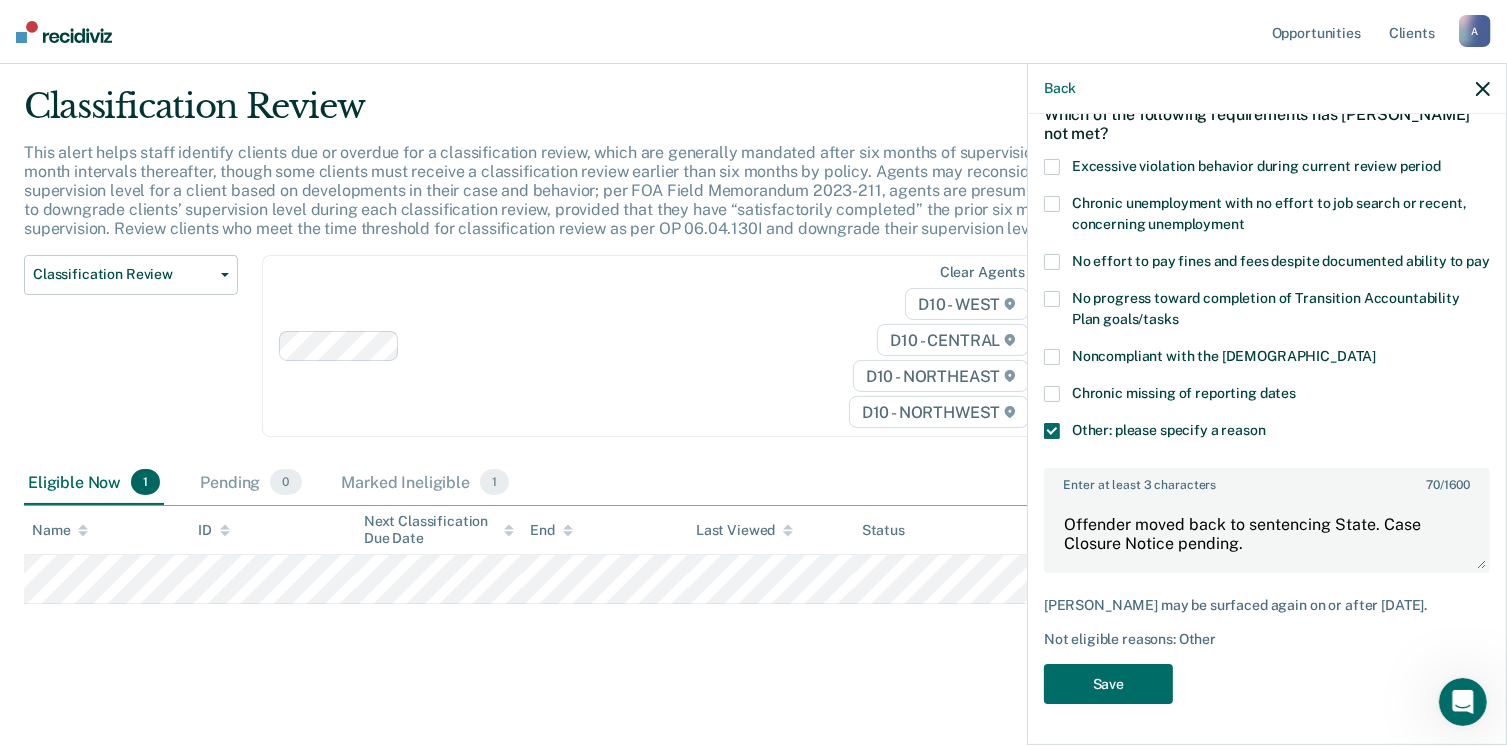 scroll, scrollTop: 123, scrollLeft: 0, axis: vertical 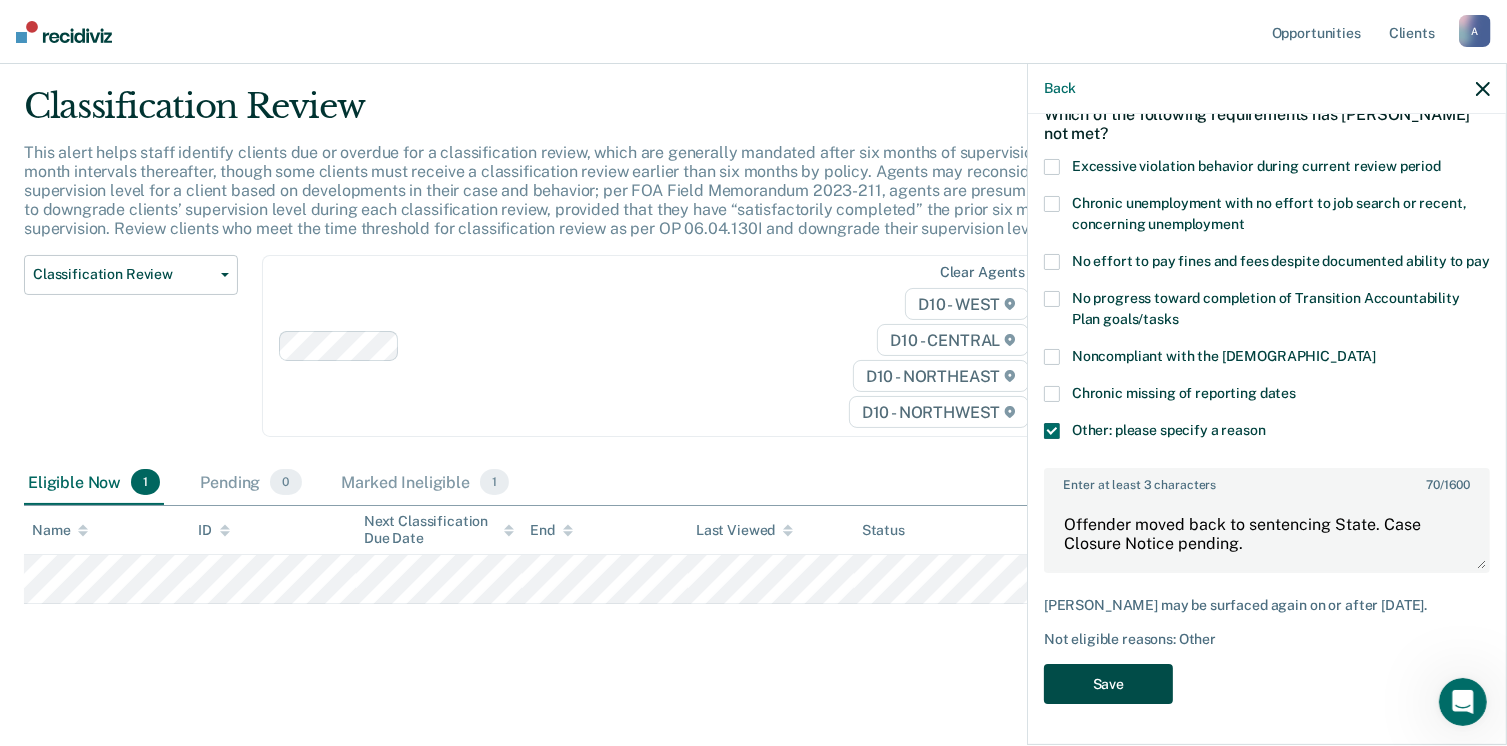 click on "Save" at bounding box center [1108, 684] 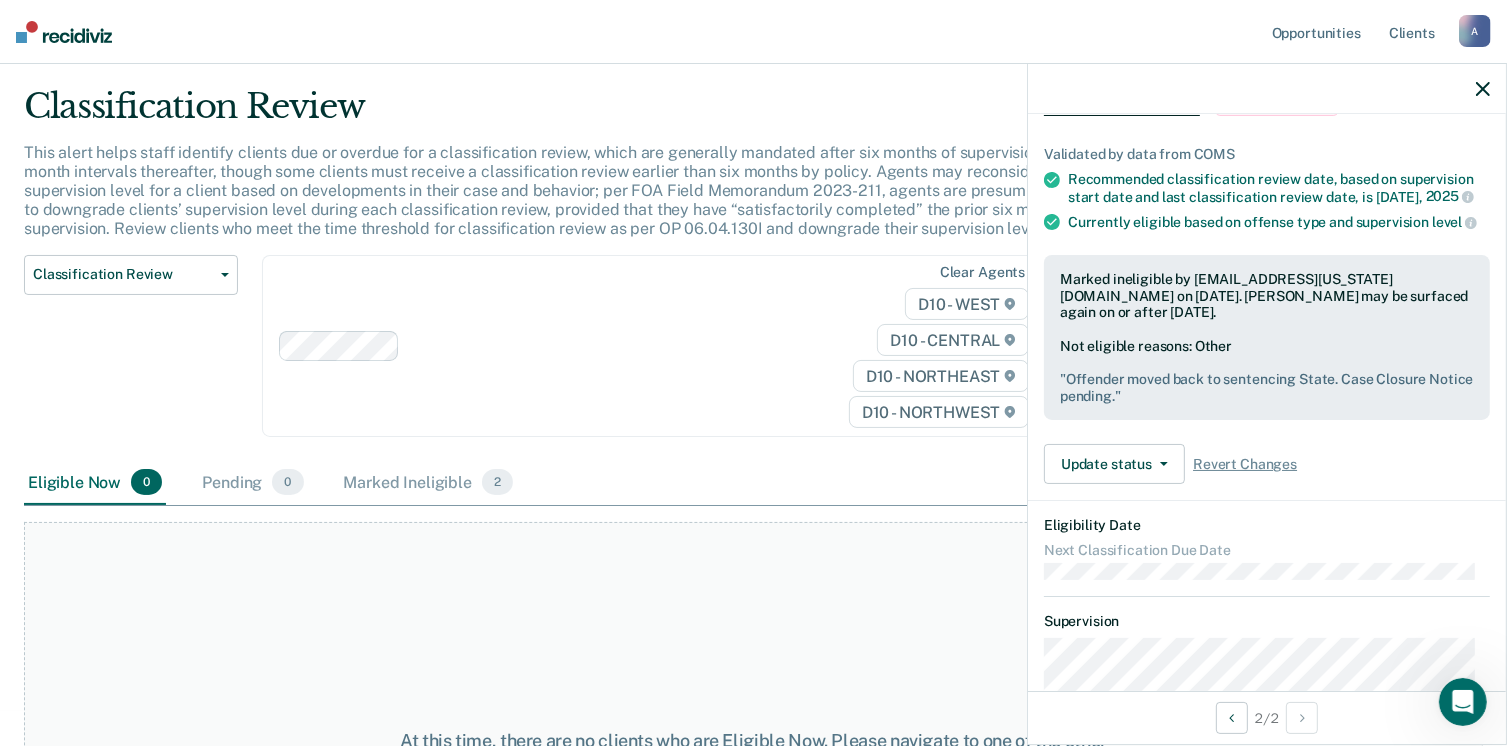 click 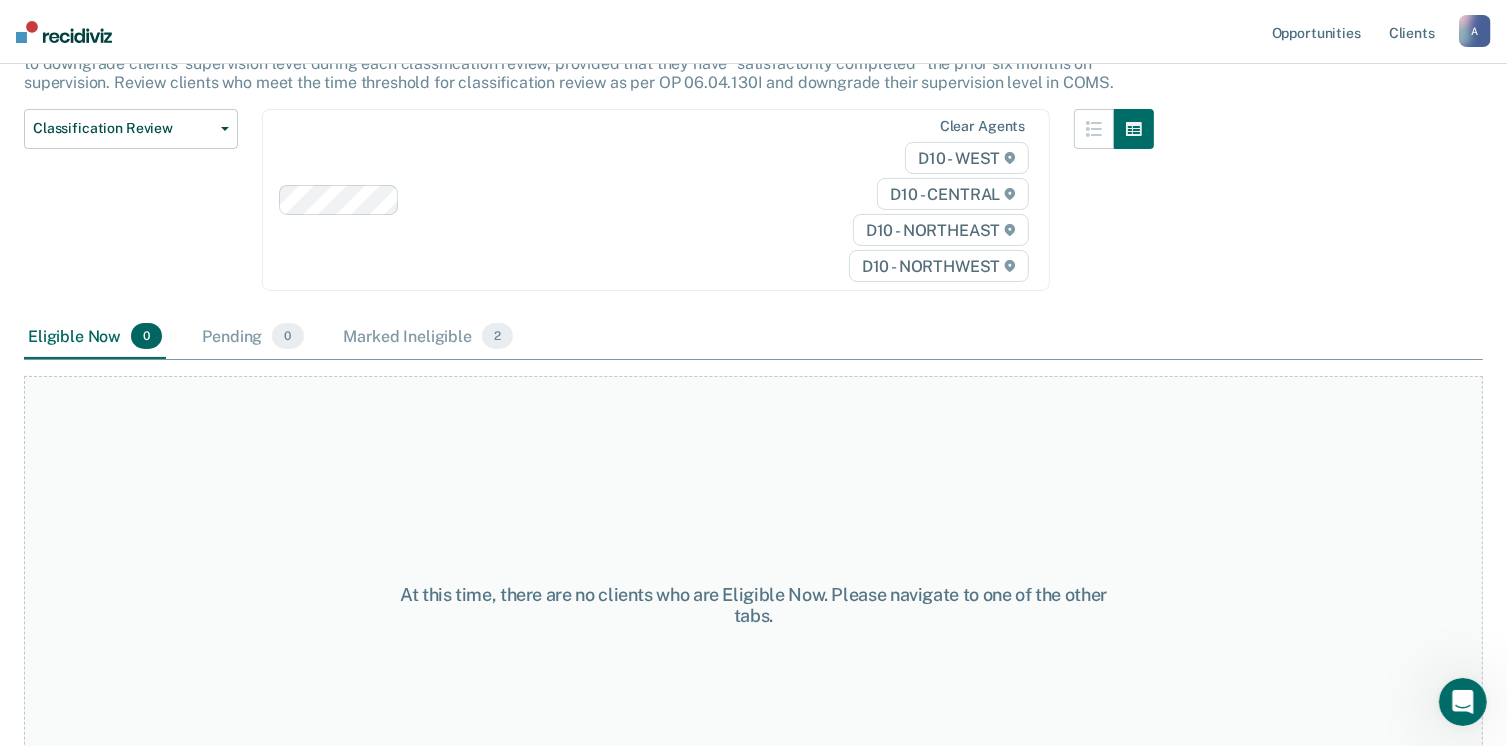 scroll, scrollTop: 282, scrollLeft: 0, axis: vertical 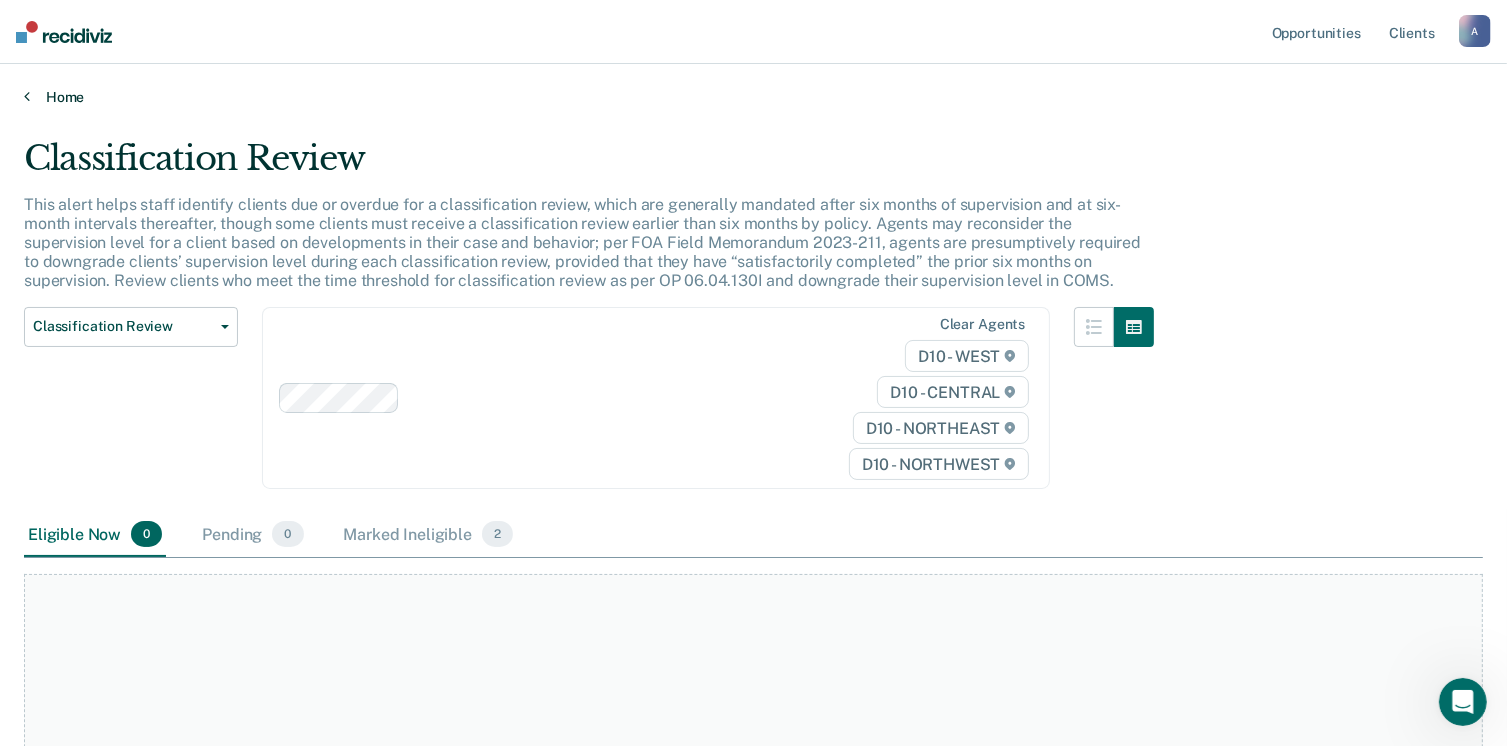 click on "Home" at bounding box center (753, 97) 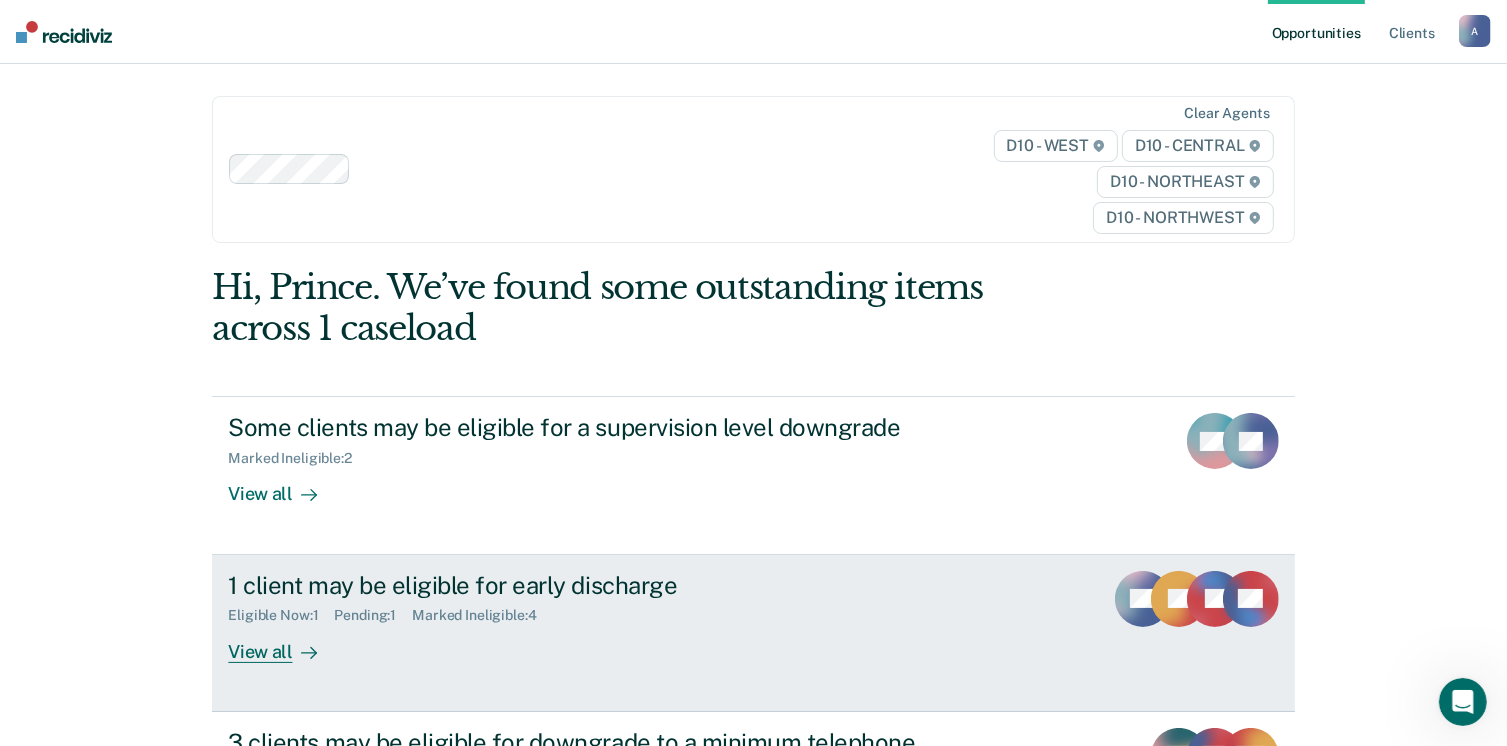 click on "View all" at bounding box center (284, 643) 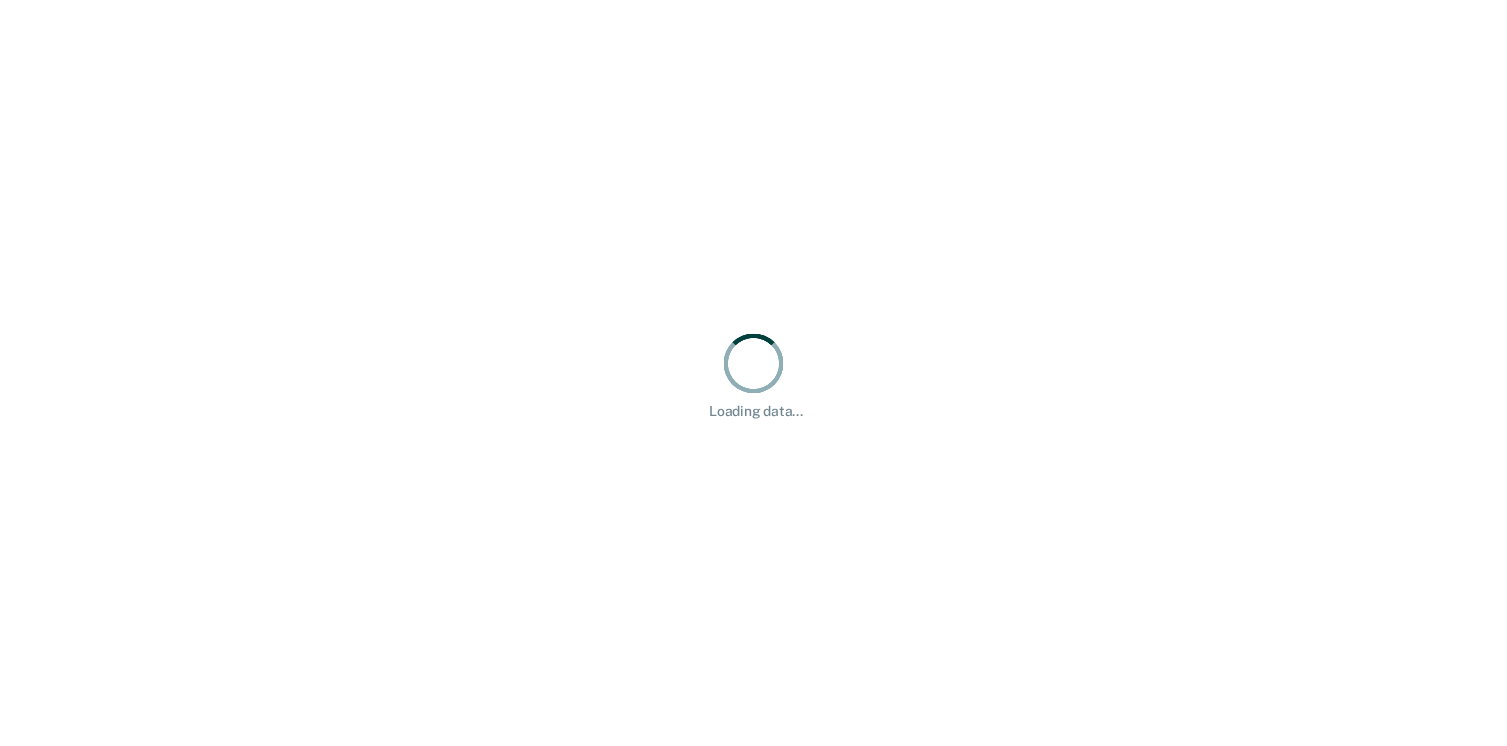 scroll, scrollTop: 0, scrollLeft: 0, axis: both 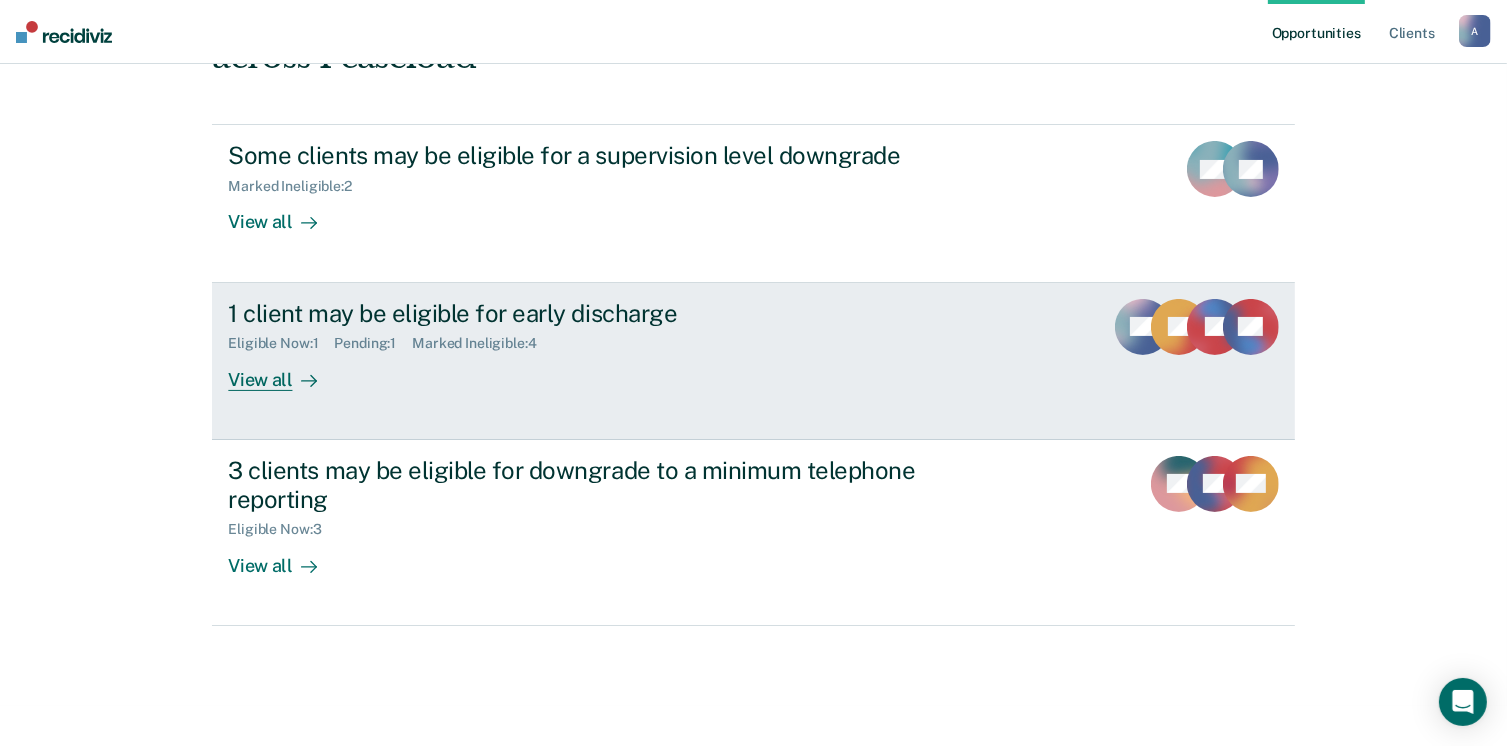 click on "View all" at bounding box center (284, 371) 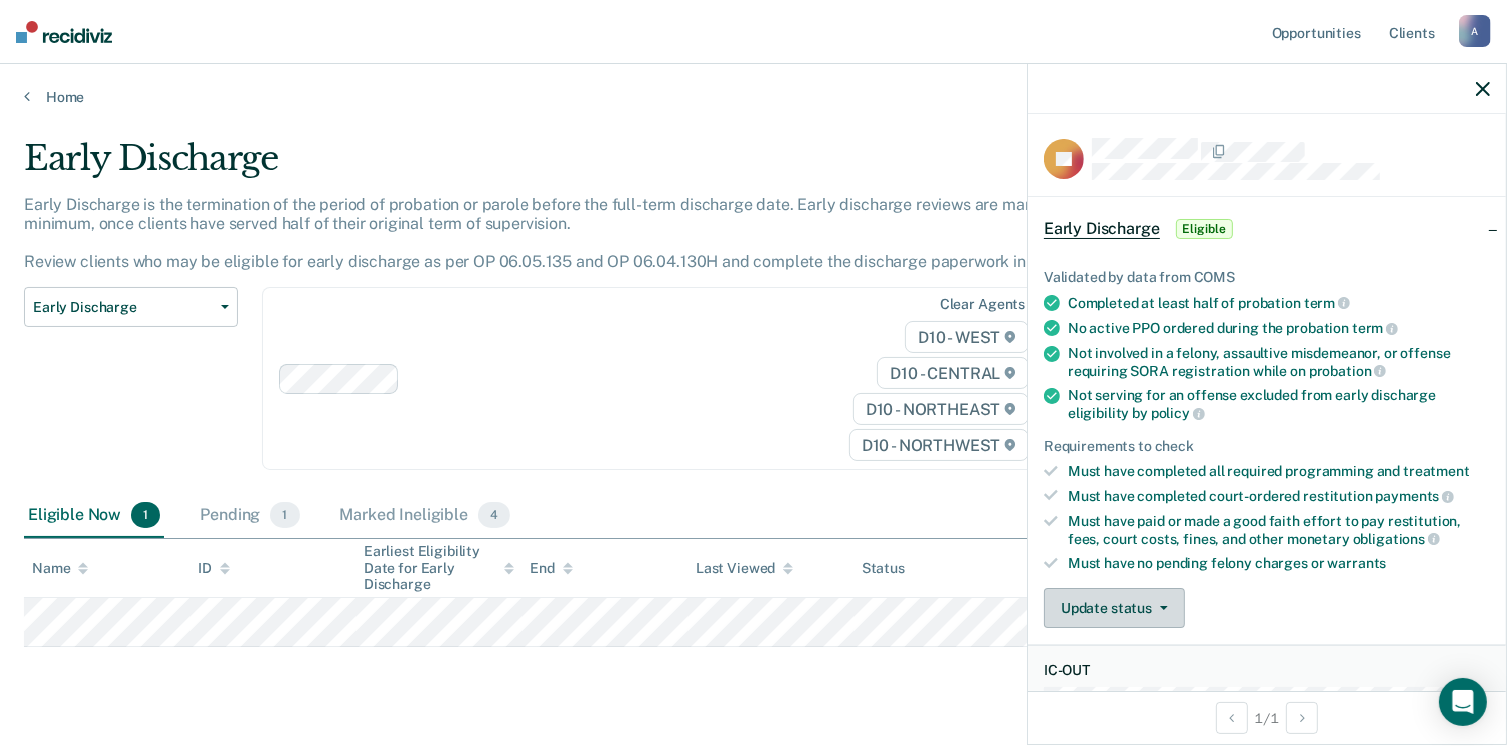 click on "Update status" at bounding box center [1114, 608] 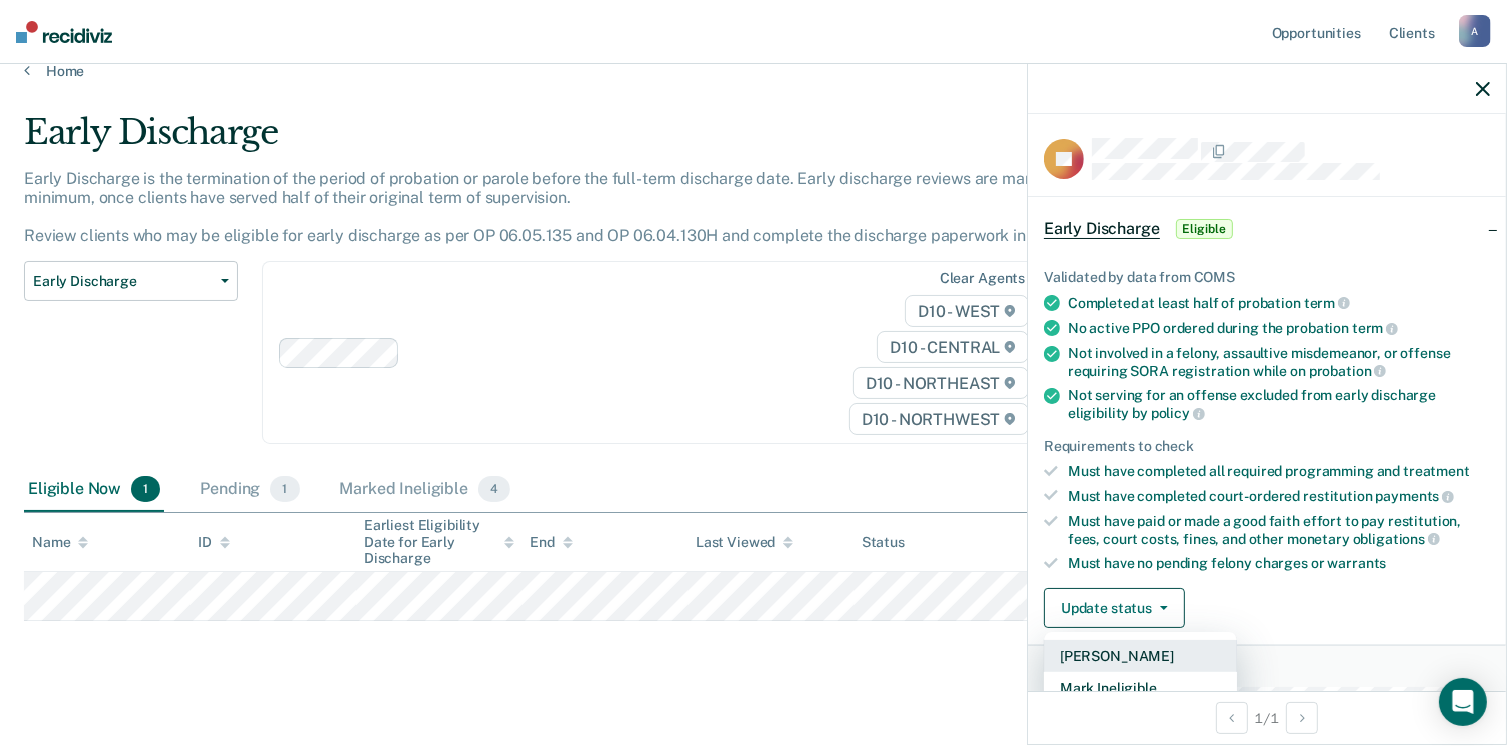 scroll, scrollTop: 40, scrollLeft: 0, axis: vertical 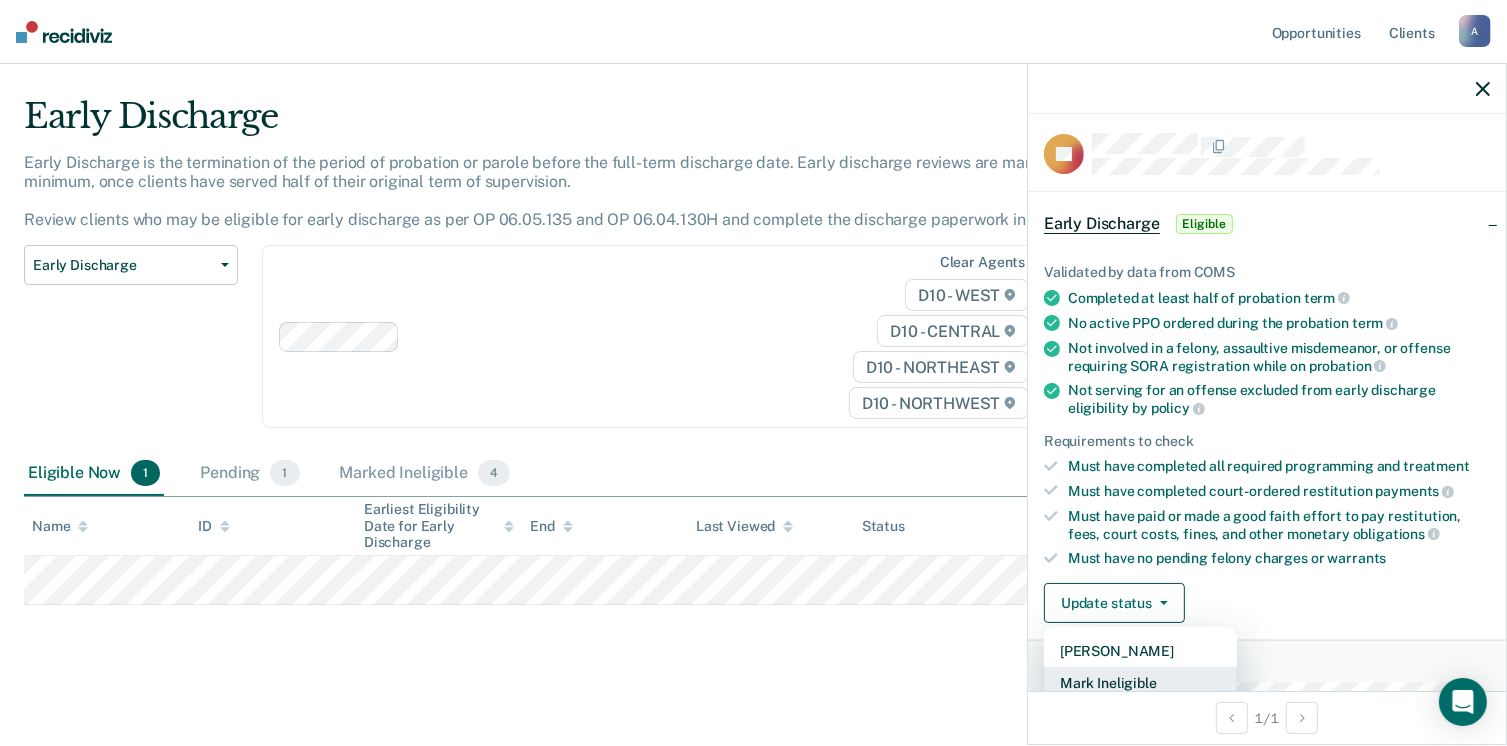 click on "Mark Ineligible" at bounding box center (1140, 683) 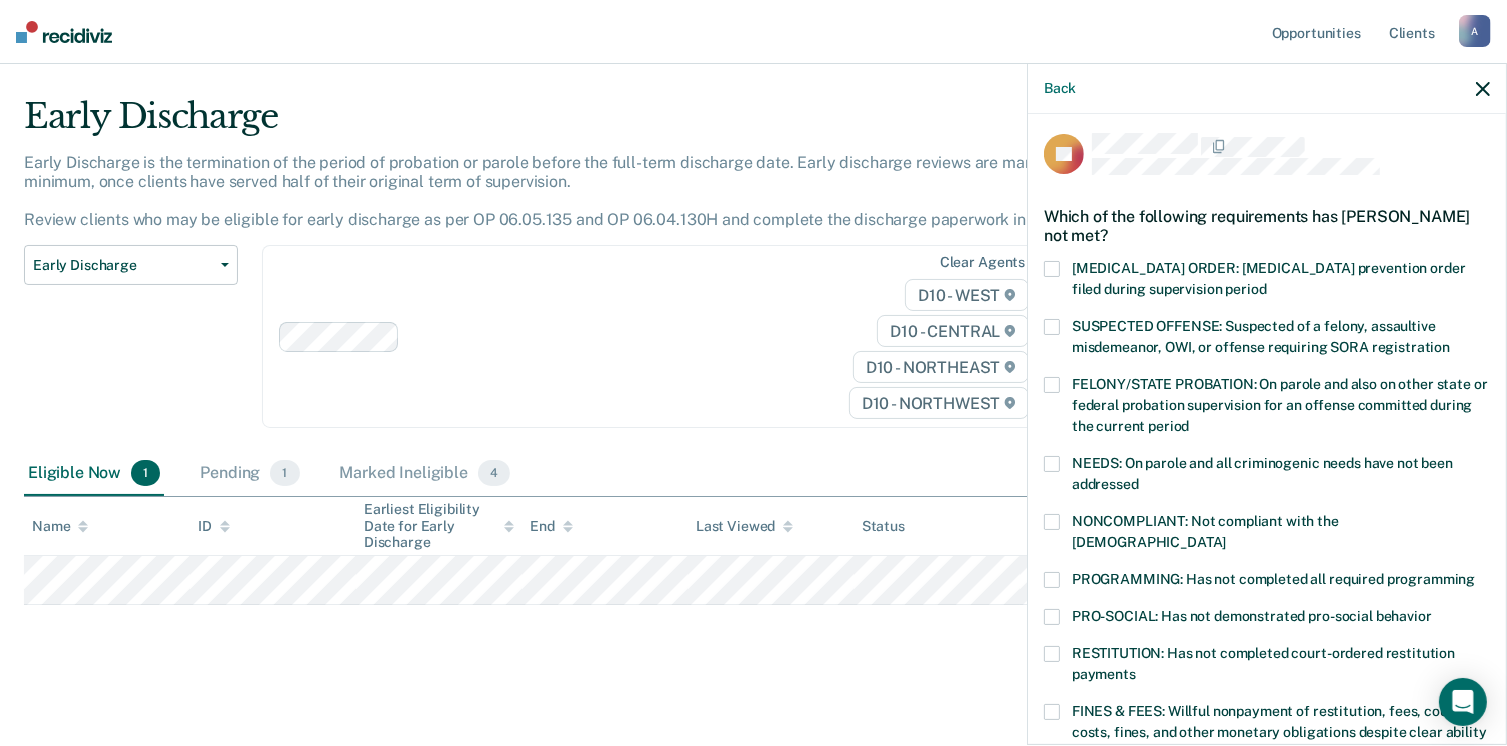 click on "FINES & FEES: Willful nonpayment of restitution, fees, court costs, fines, and other monetary obligations despite clear ability to pay" at bounding box center [1267, 735] 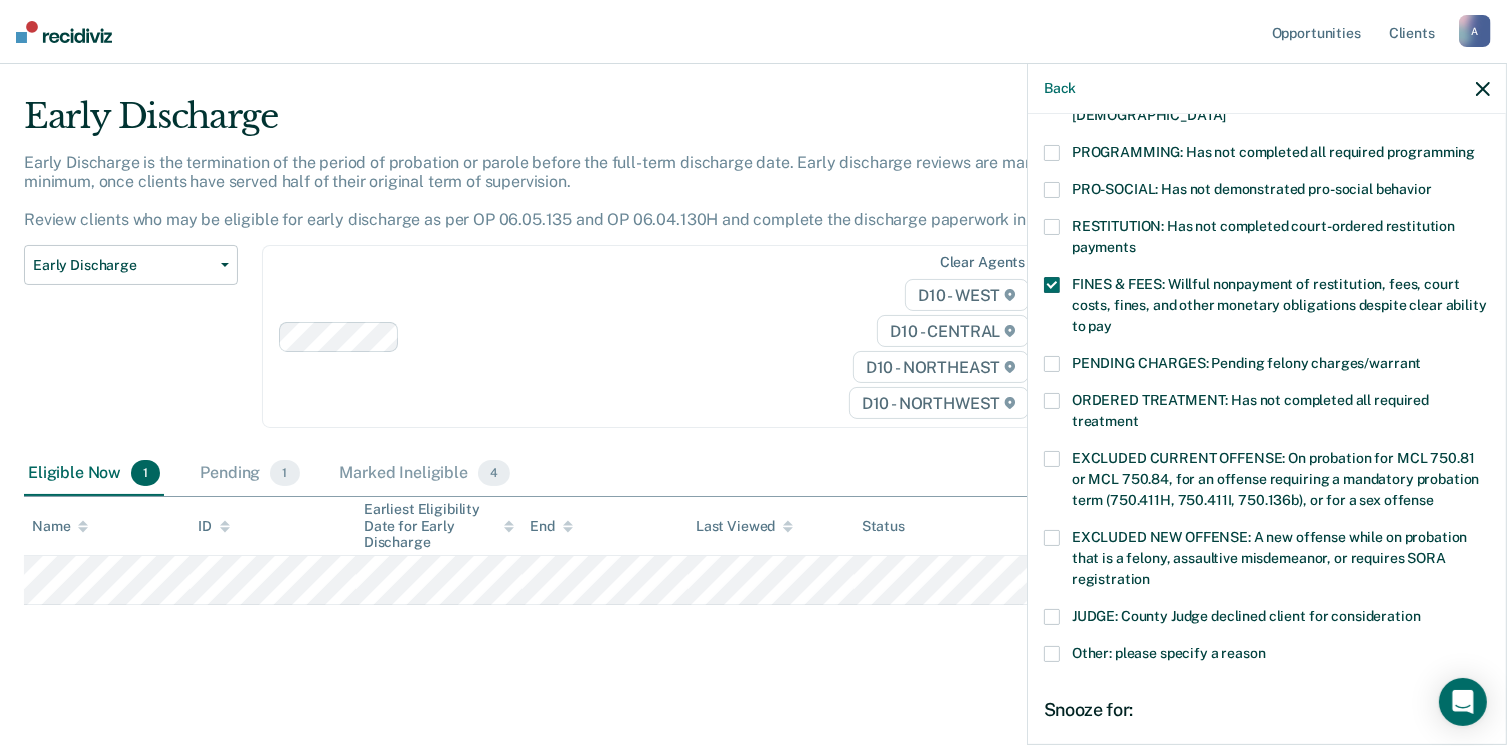 scroll, scrollTop: 445, scrollLeft: 0, axis: vertical 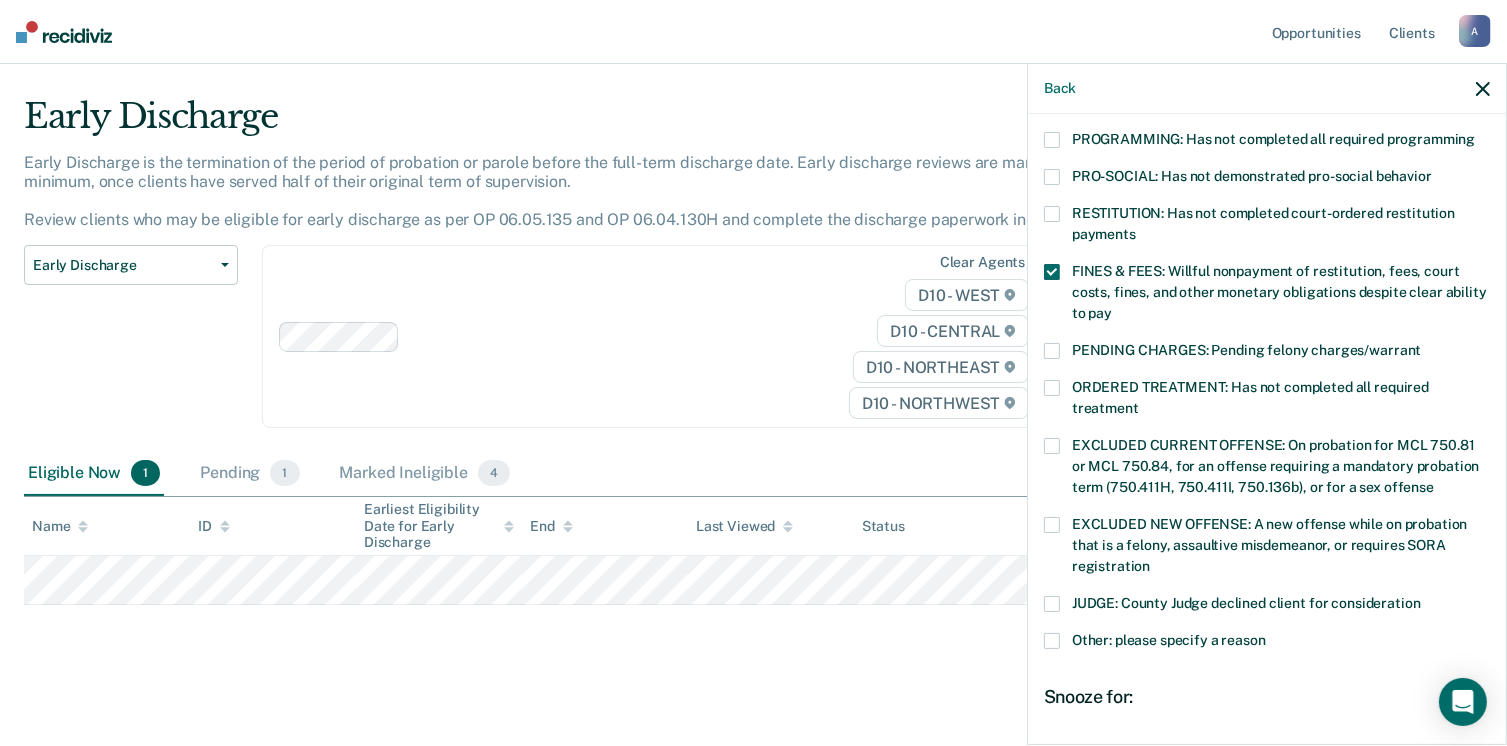 click on "Other: please specify a reason" at bounding box center [1267, 643] 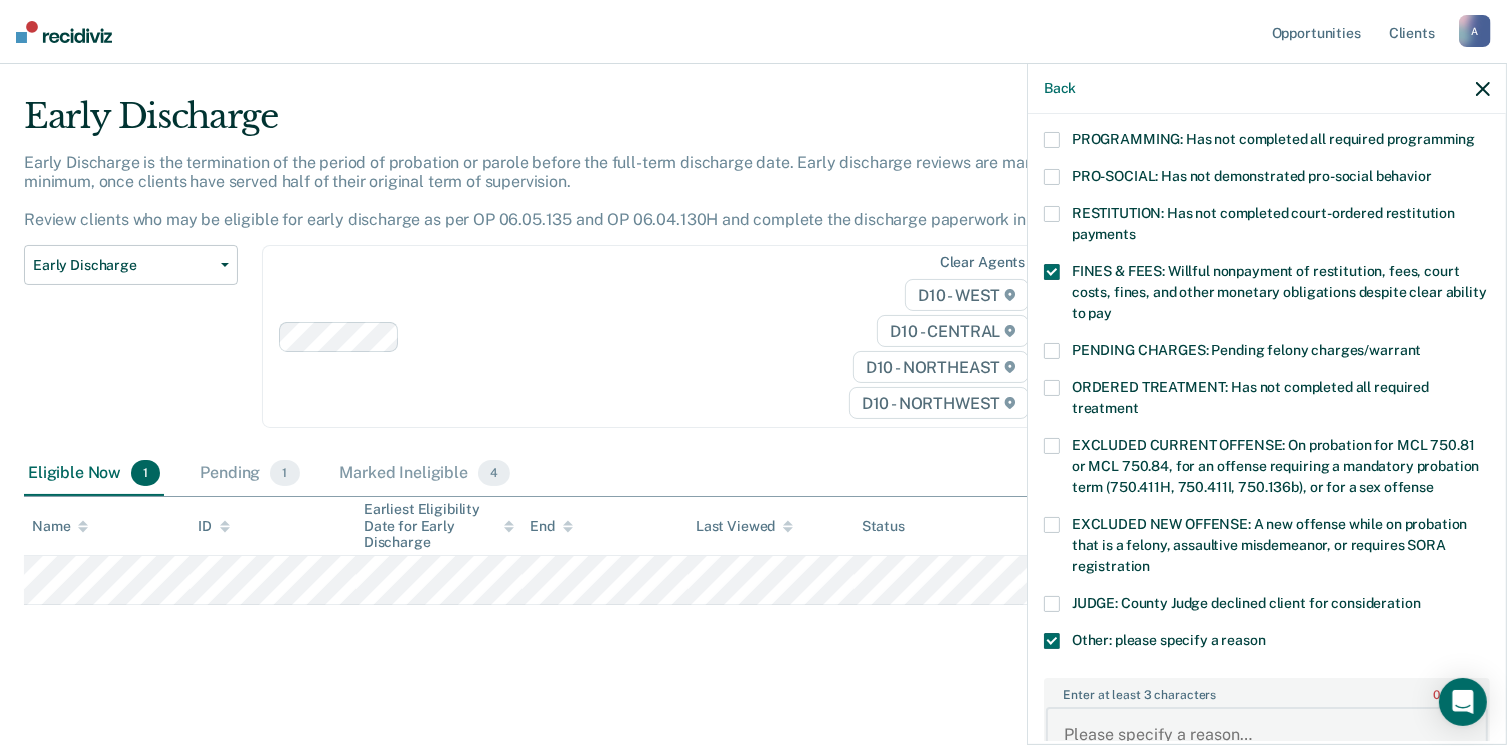 click on "Enter at least 3 characters 0  /  1600" at bounding box center [1267, 744] 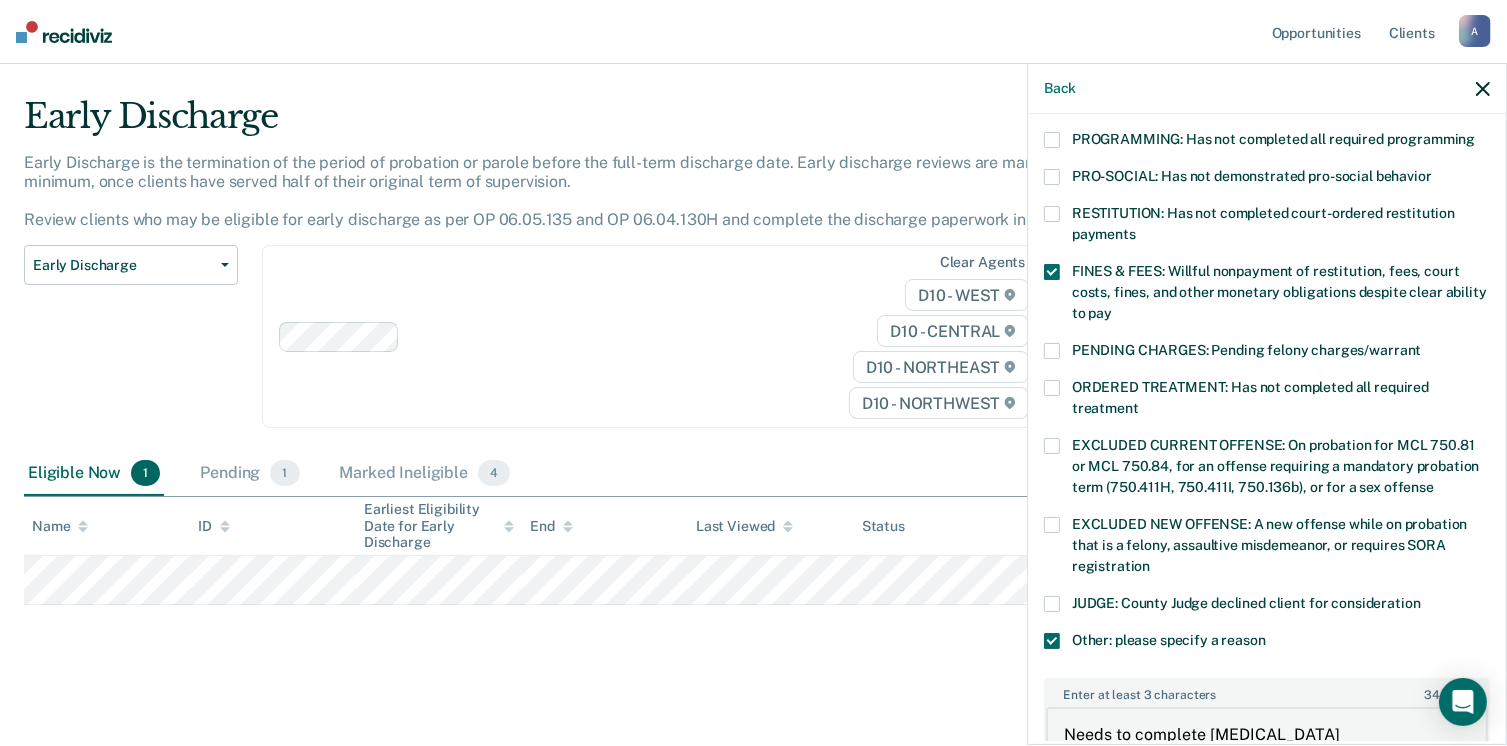 type on "Needs to complete anger management" 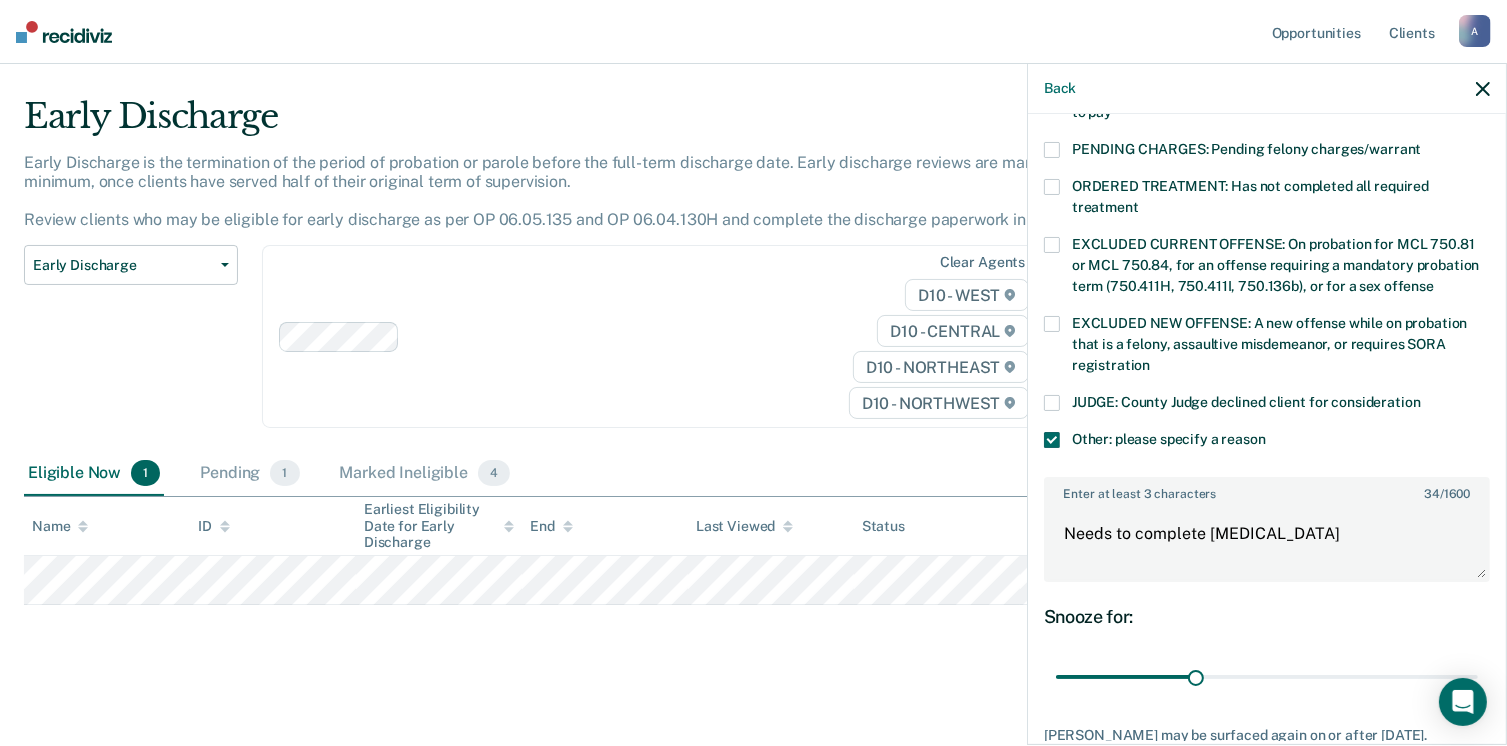 scroll, scrollTop: 685, scrollLeft: 0, axis: vertical 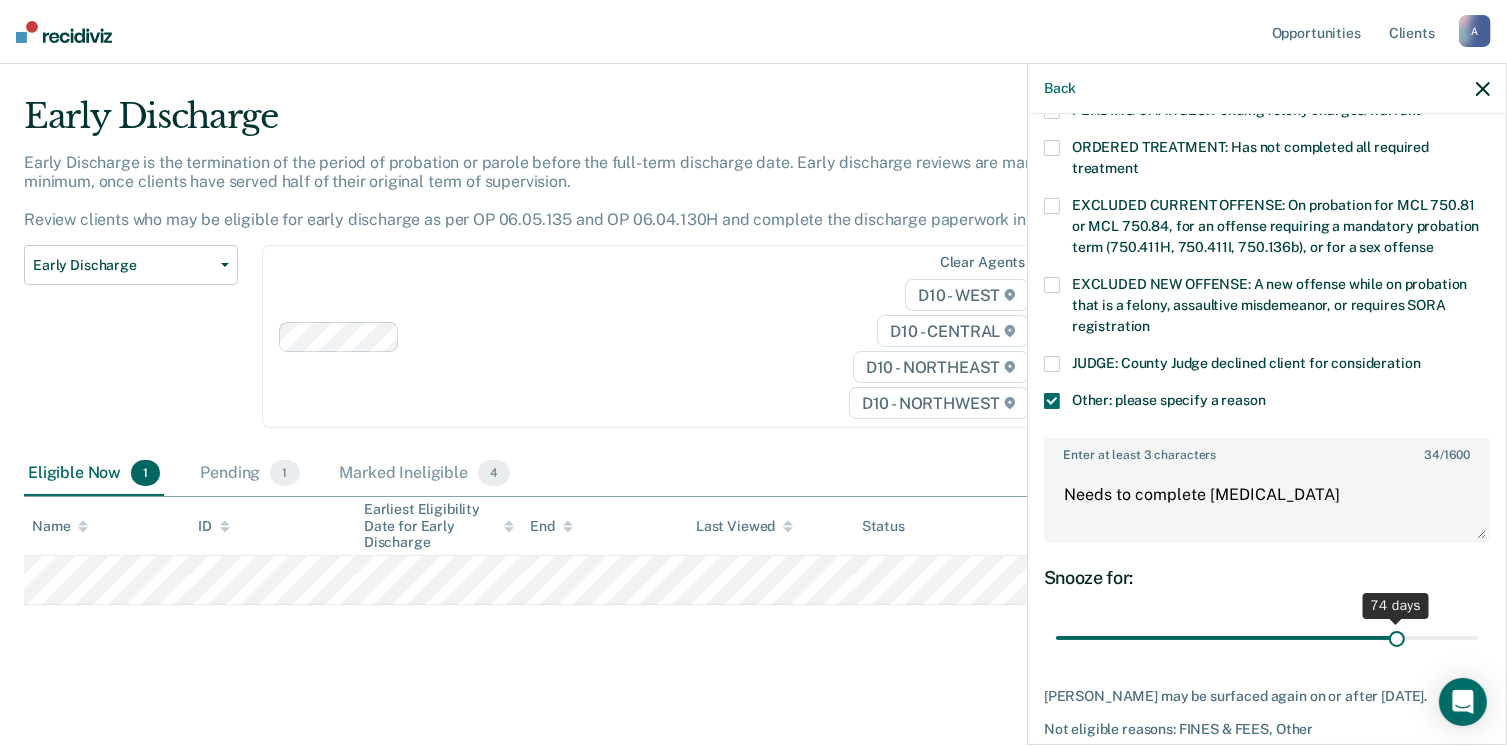 drag, startPoint x: 1192, startPoint y: 615, endPoint x: 1384, endPoint y: 634, distance: 192.93782 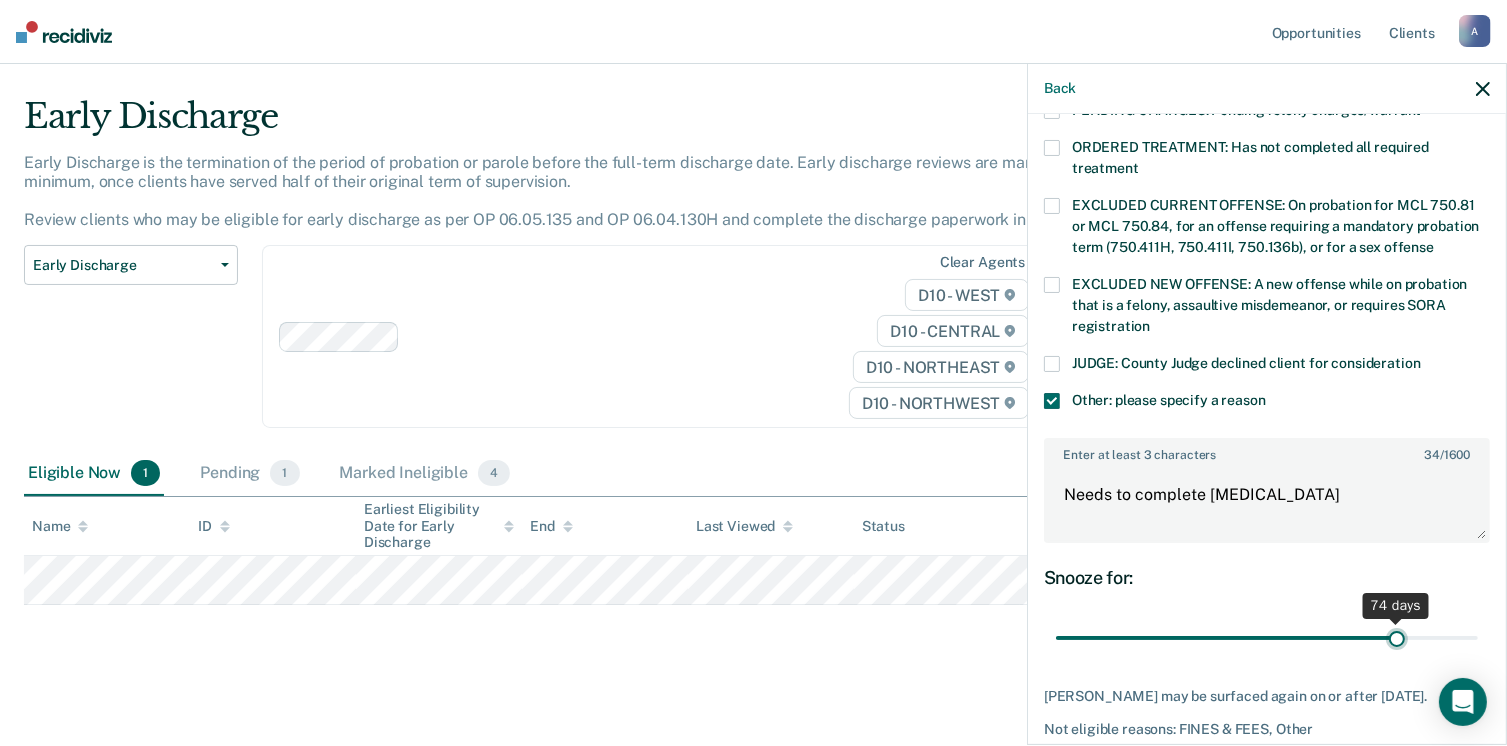 click at bounding box center (1267, 638) 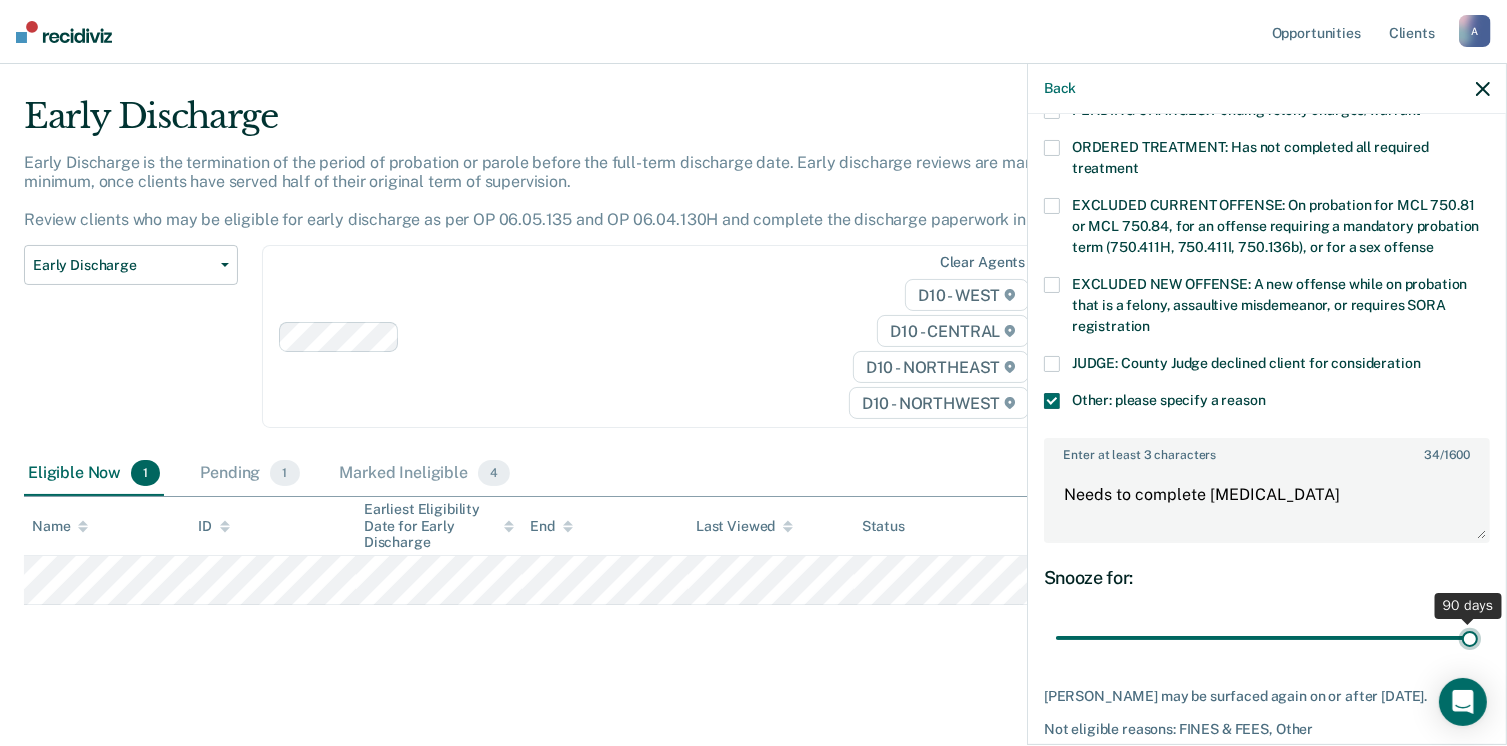 drag, startPoint x: 1386, startPoint y: 610, endPoint x: 1487, endPoint y: 613, distance: 101.04455 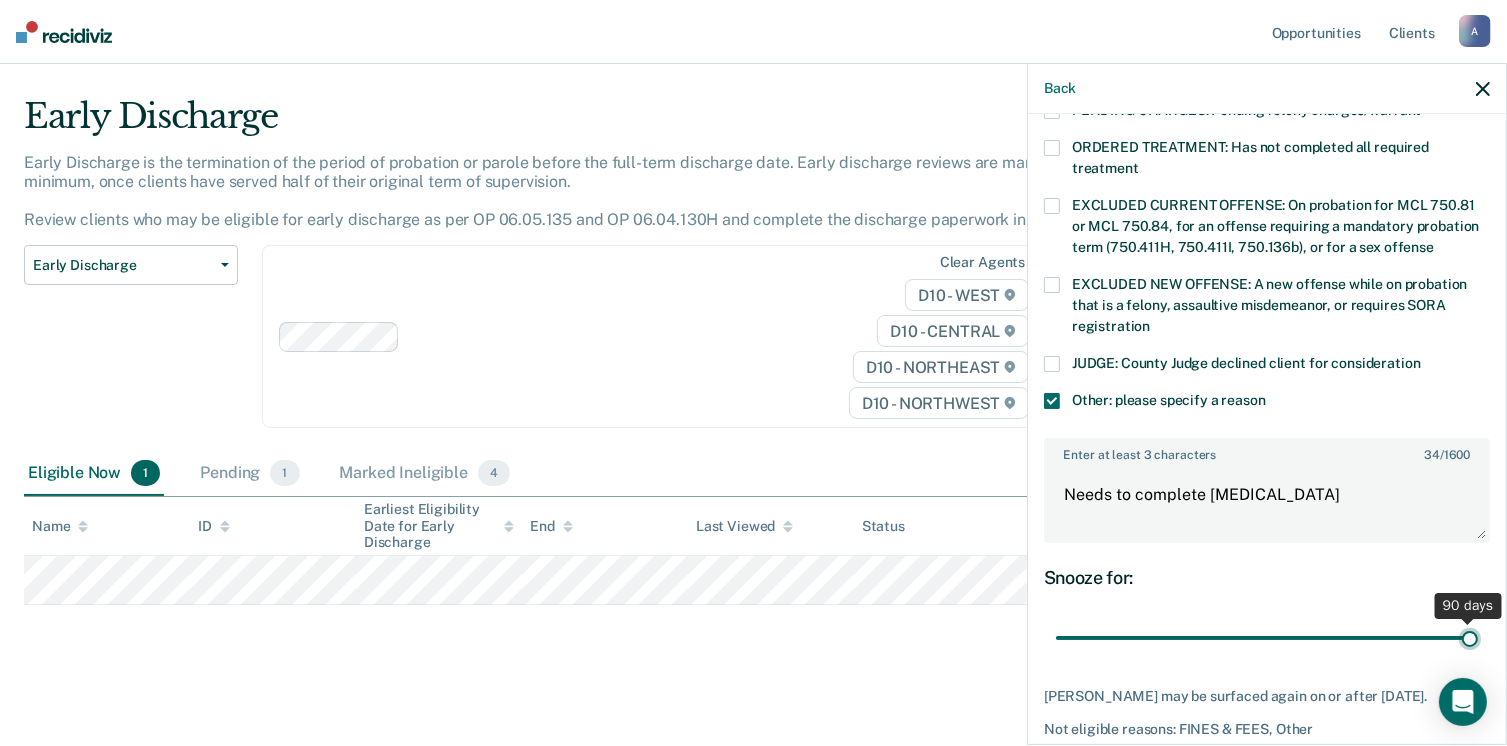 type on "90" 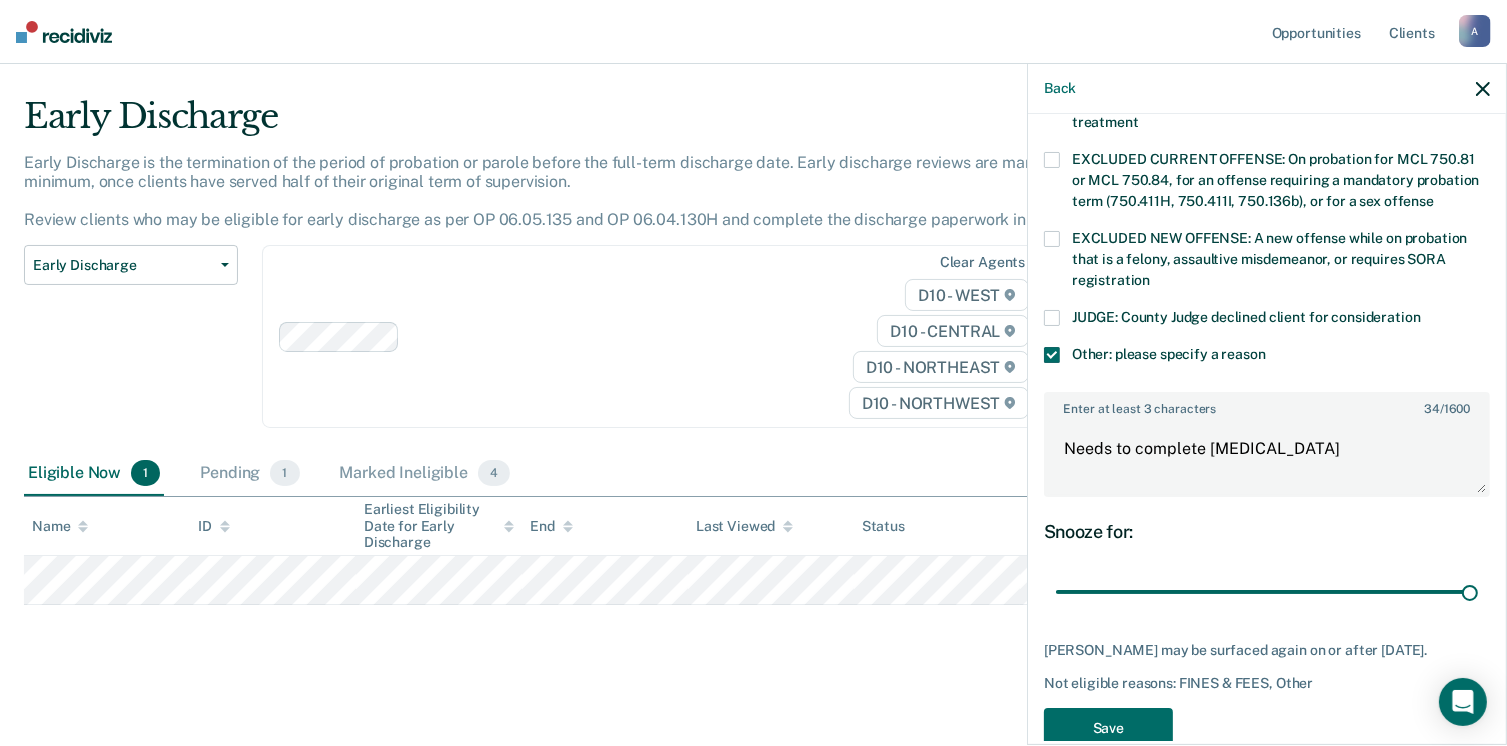 scroll, scrollTop: 749, scrollLeft: 0, axis: vertical 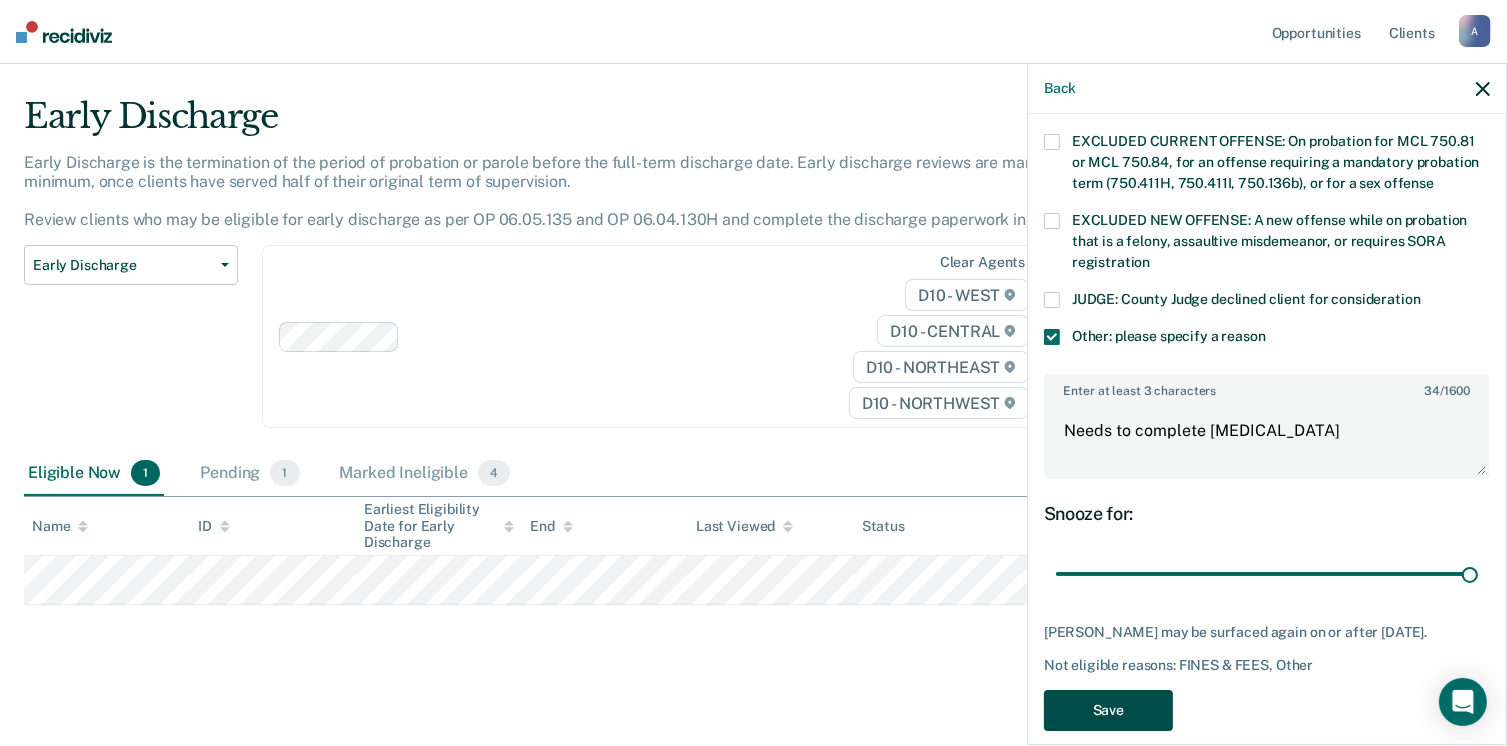 click on "Save" at bounding box center (1108, 710) 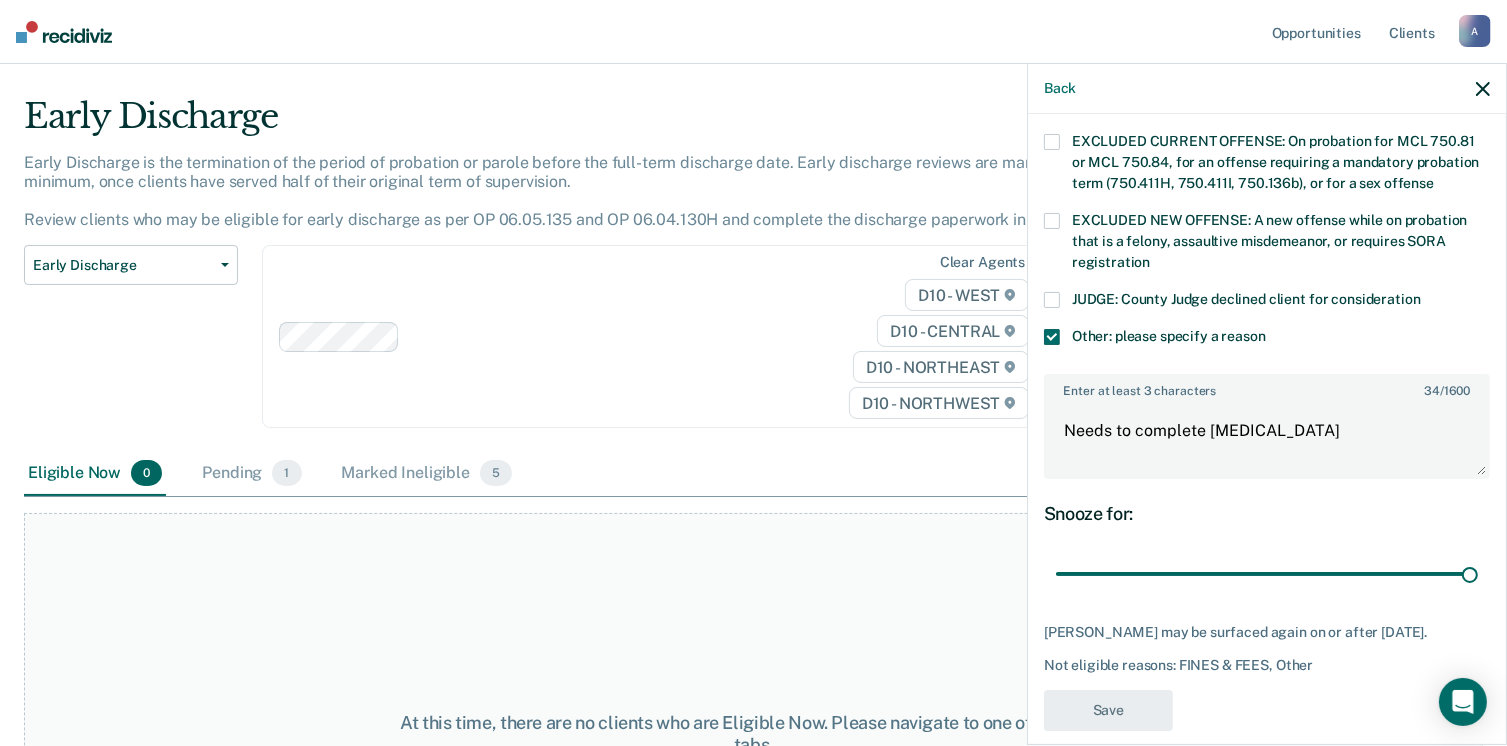 scroll, scrollTop: 660, scrollLeft: 0, axis: vertical 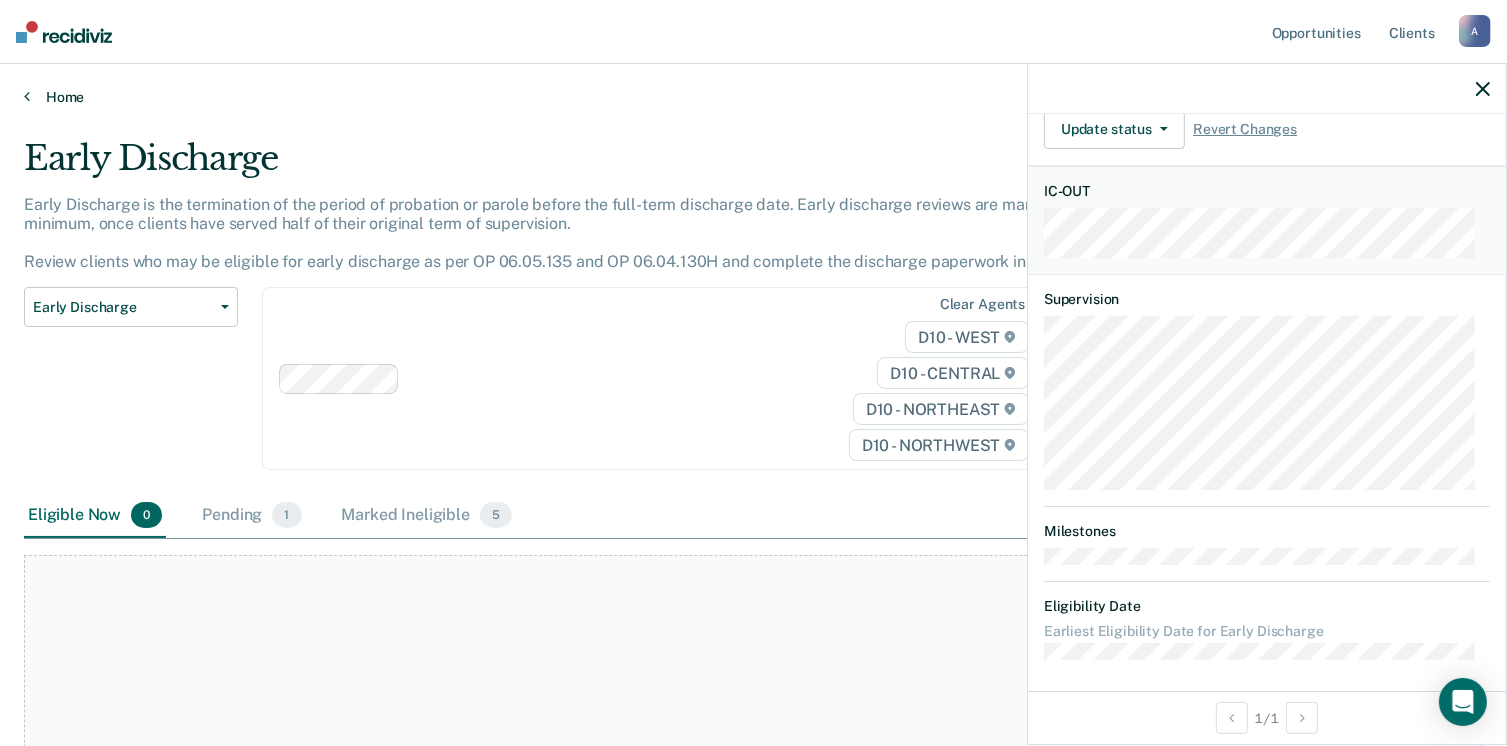 click on "Home" at bounding box center (753, 97) 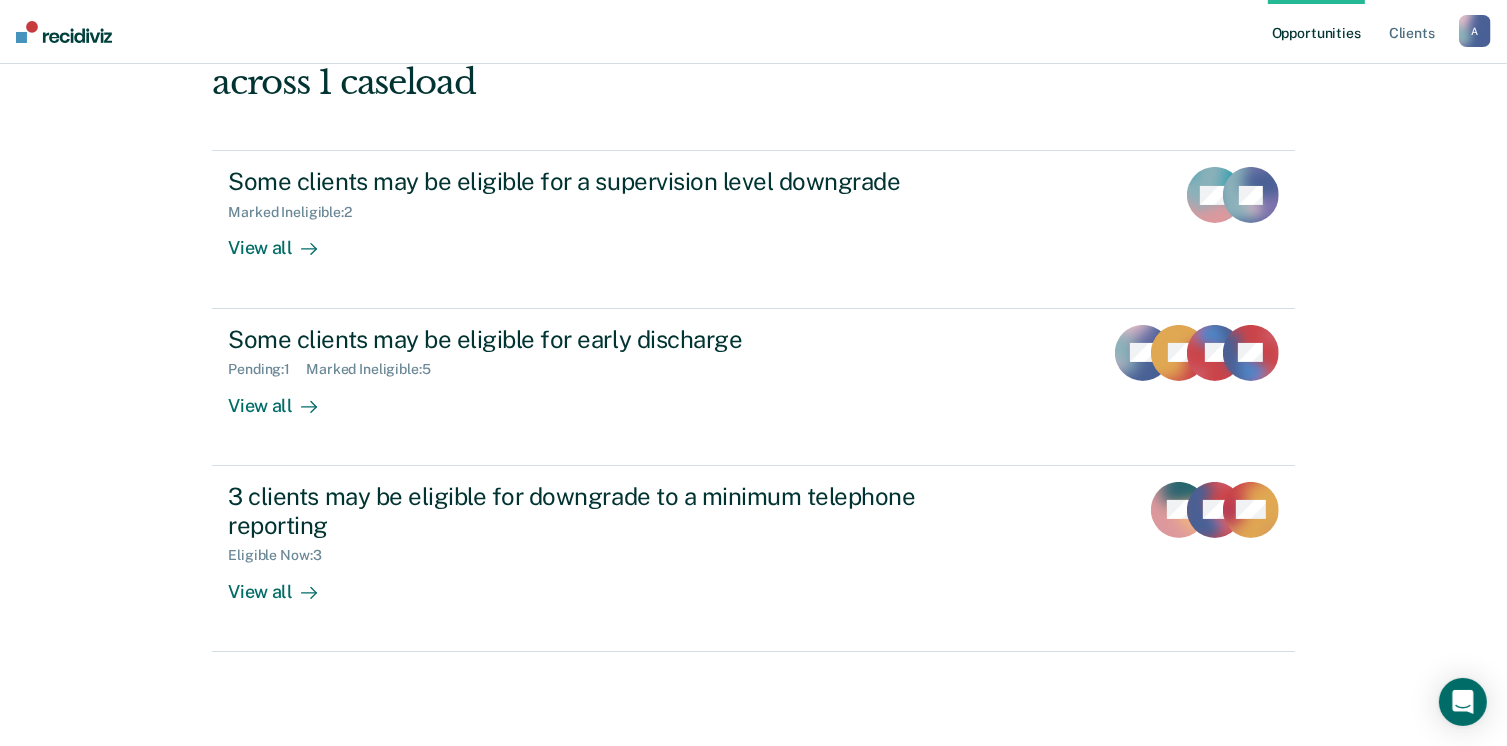 scroll, scrollTop: 272, scrollLeft: 0, axis: vertical 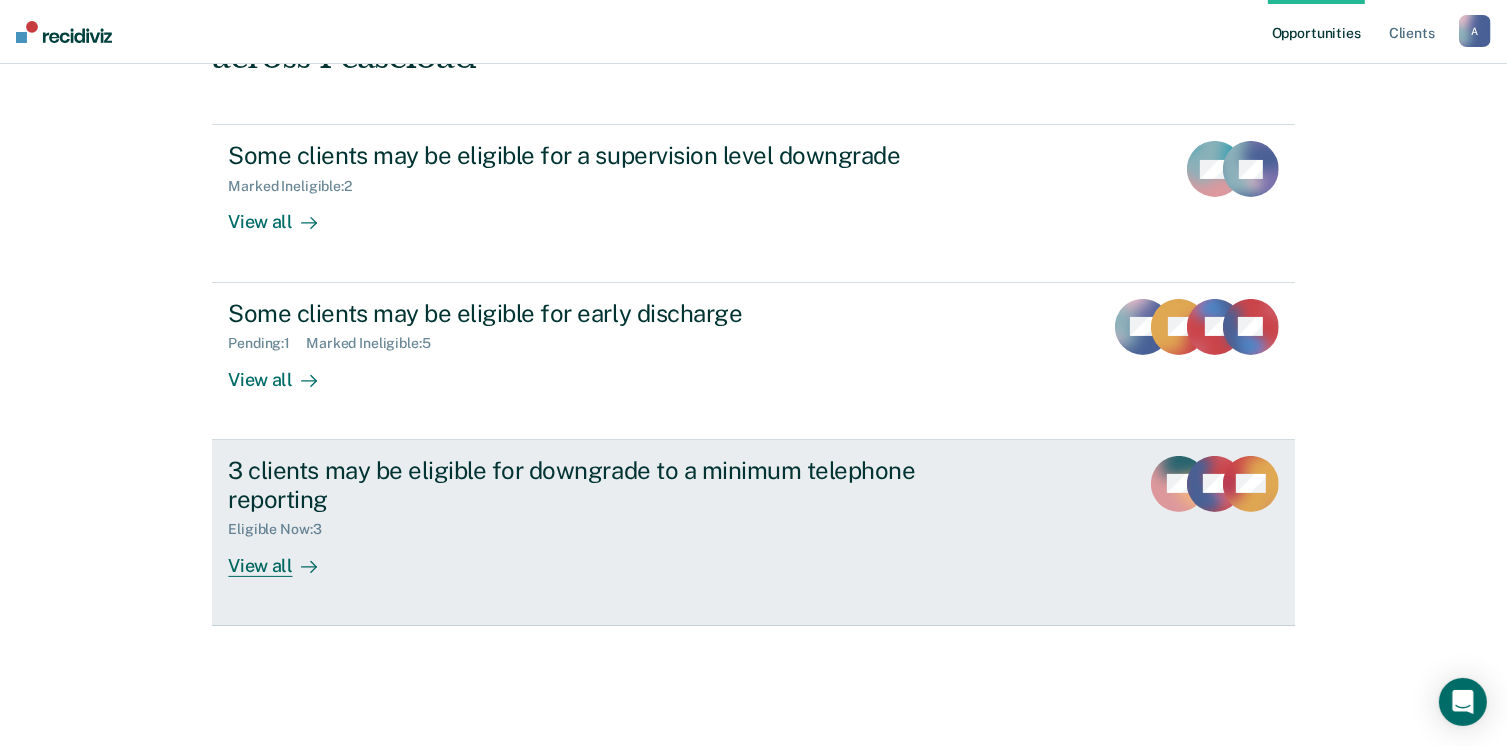 click on "View all" at bounding box center (284, 557) 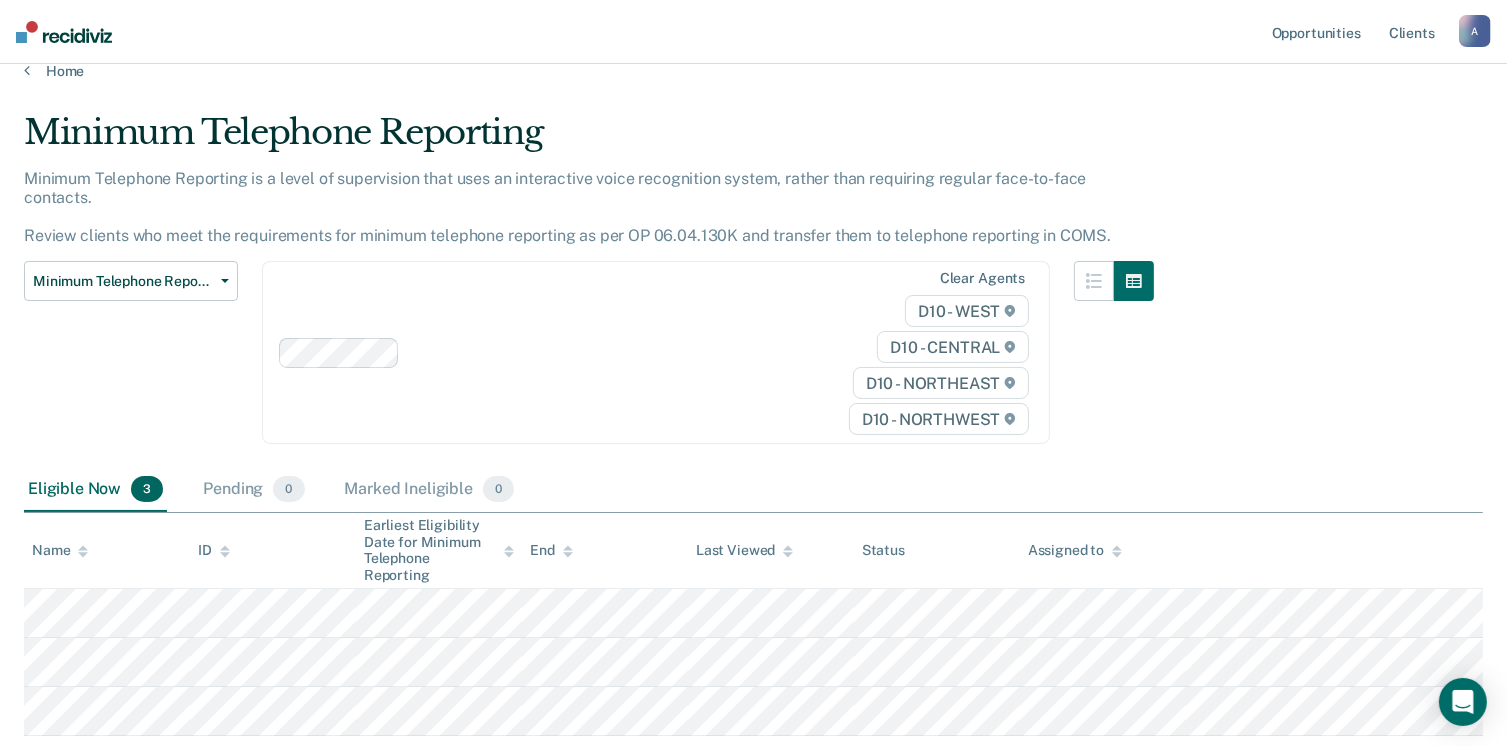 scroll, scrollTop: 80, scrollLeft: 0, axis: vertical 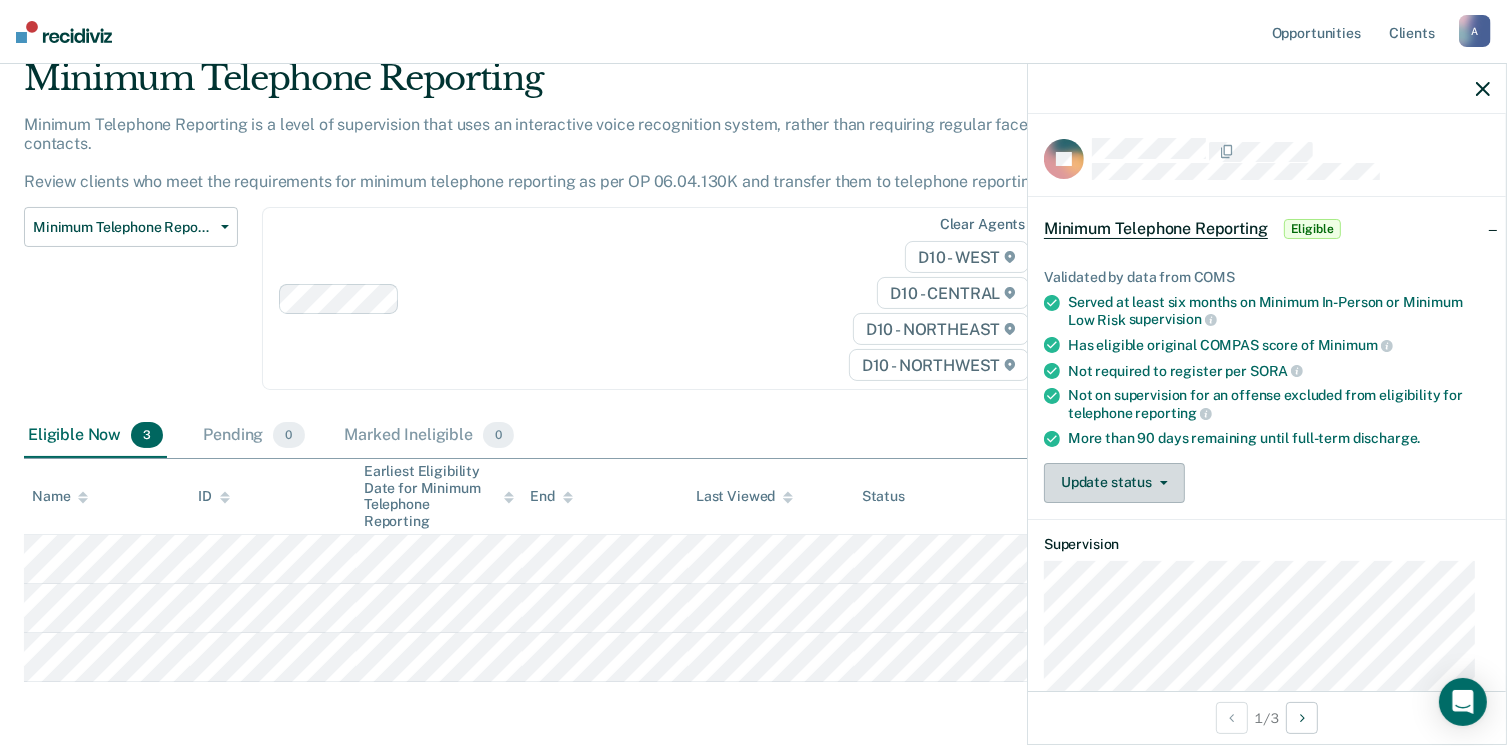 click on "Update status" at bounding box center (1114, 483) 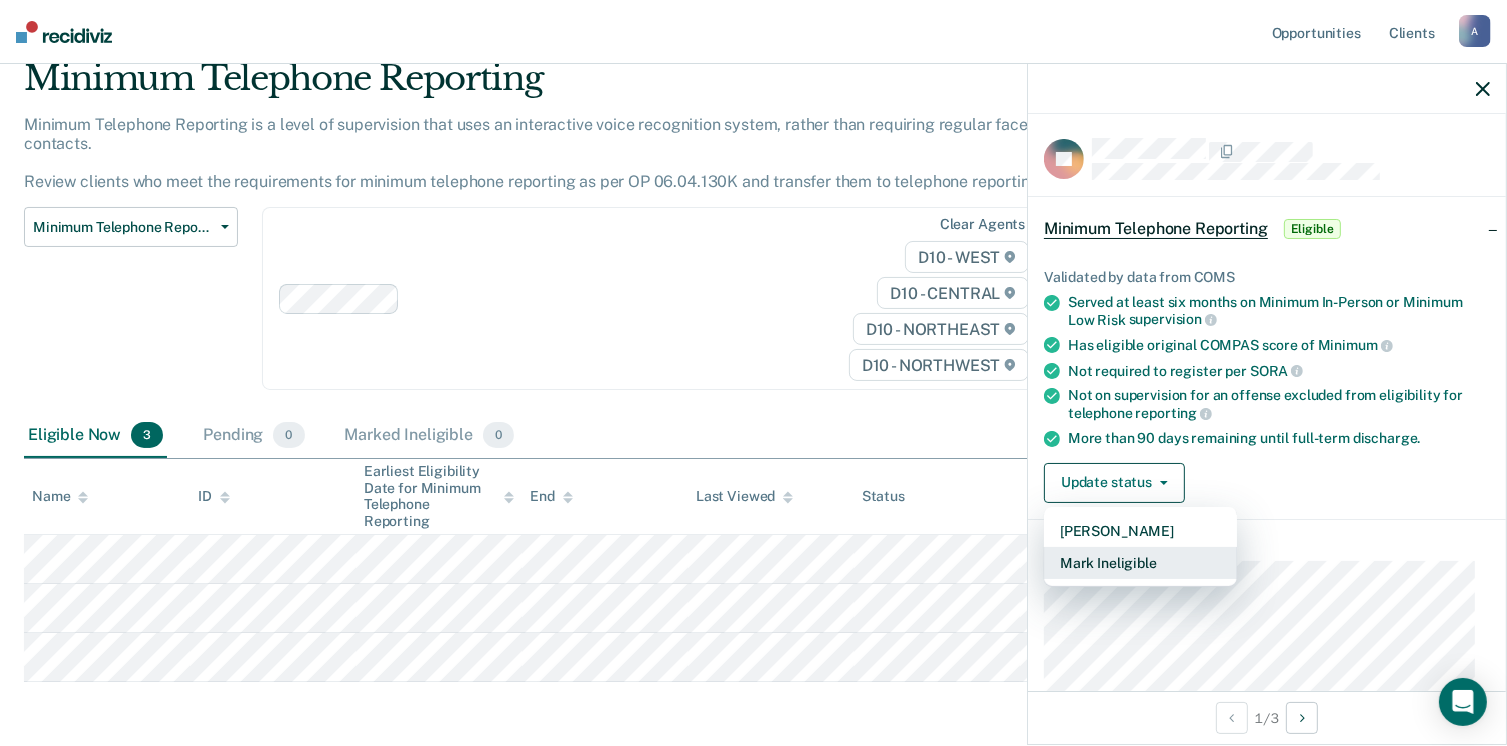 click on "Mark Ineligible" at bounding box center [1140, 563] 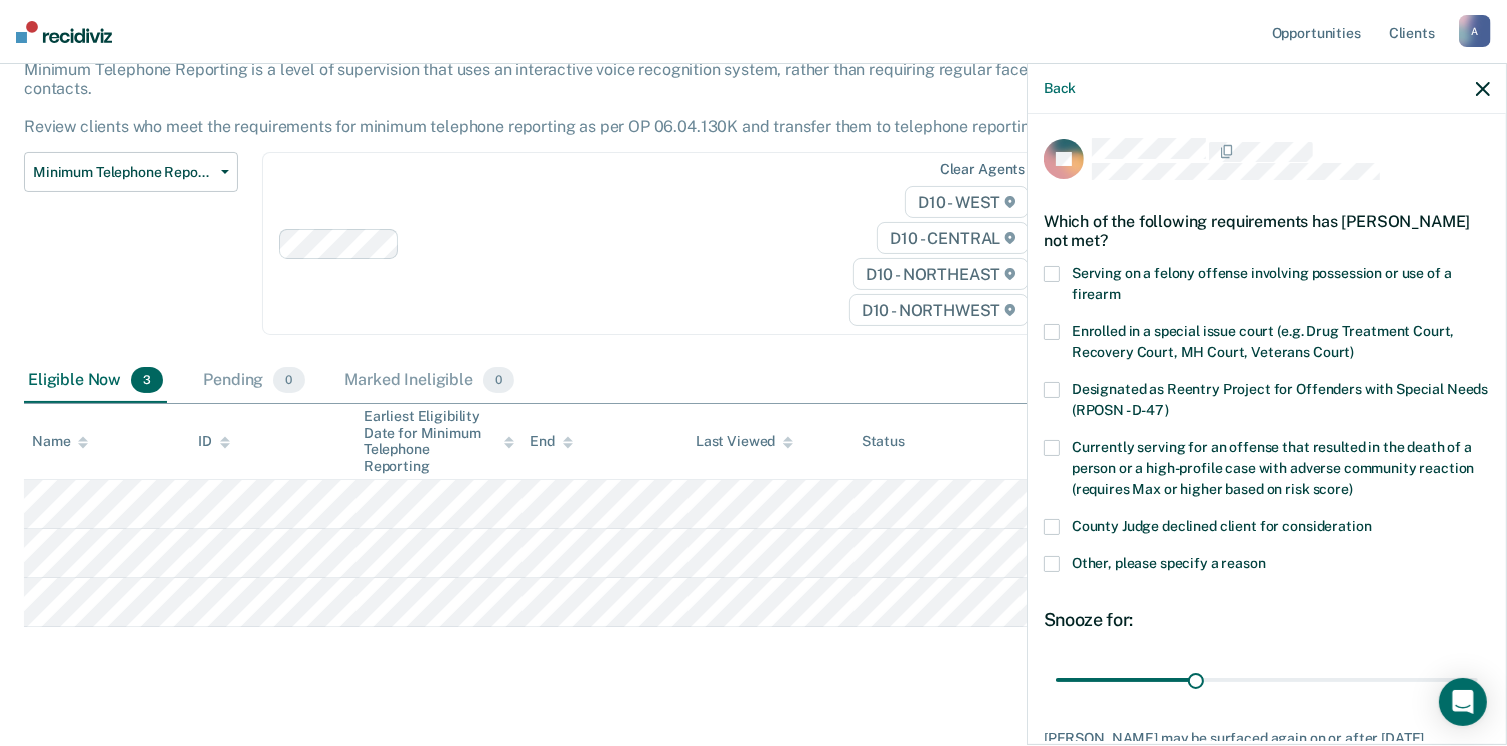 scroll, scrollTop: 138, scrollLeft: 0, axis: vertical 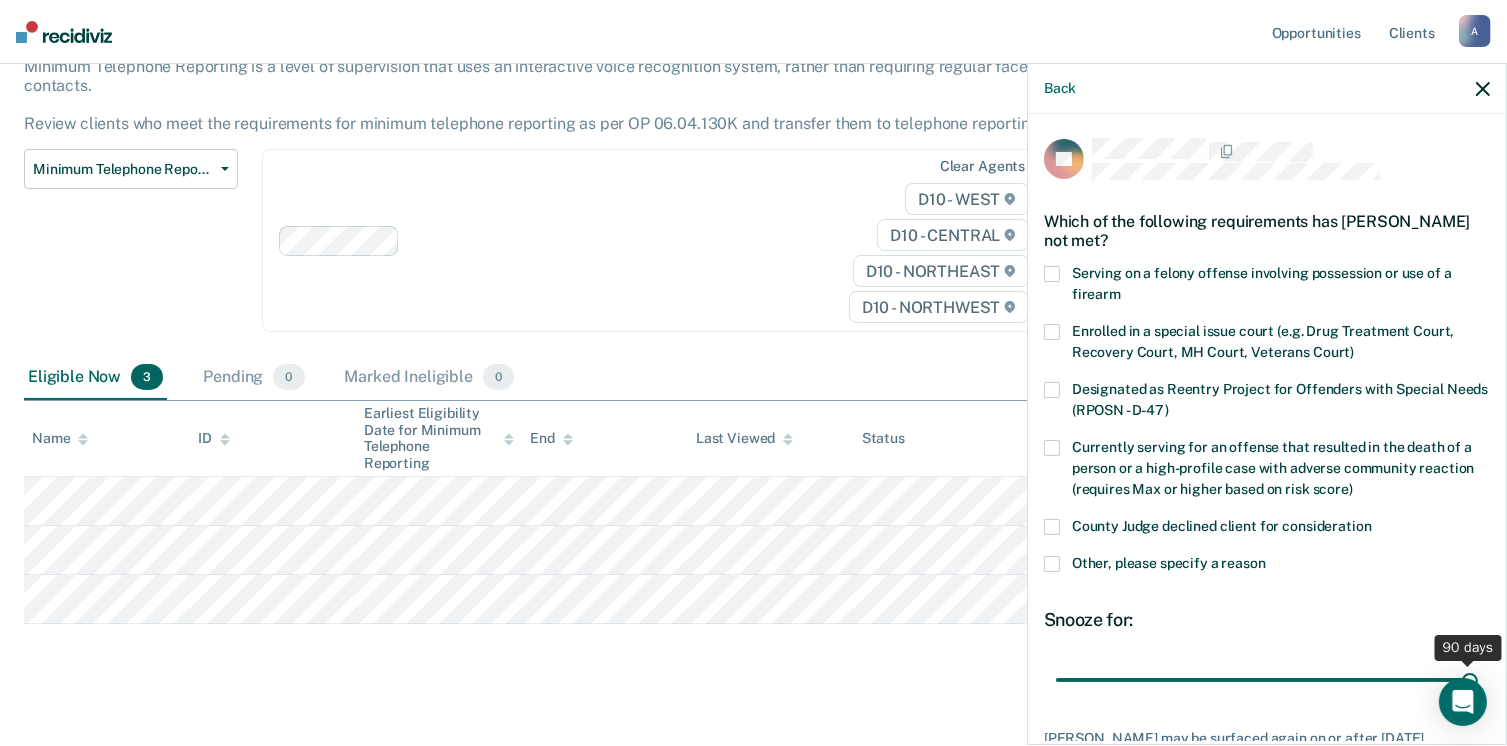 drag, startPoint x: 1189, startPoint y: 683, endPoint x: 1496, endPoint y: 657, distance: 308.099 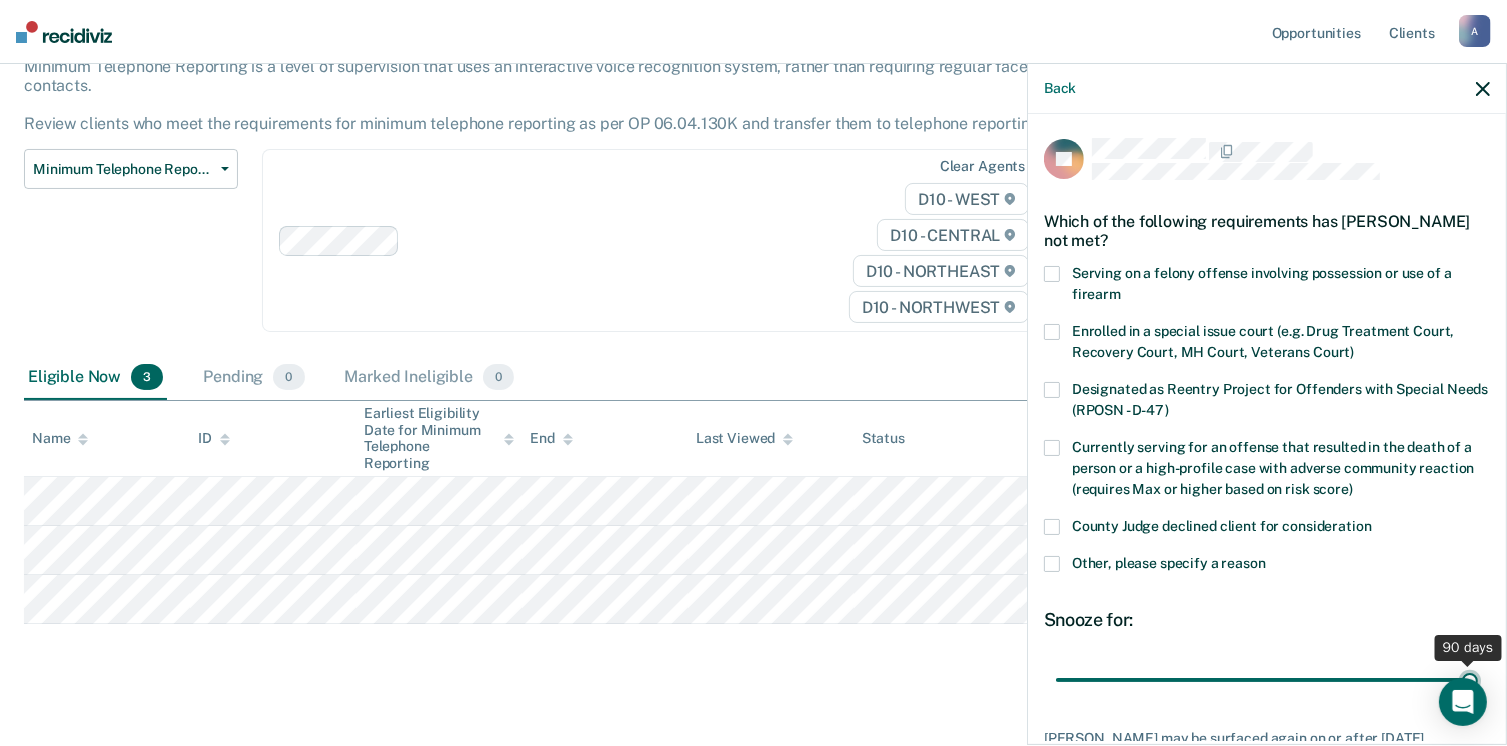 type on "90" 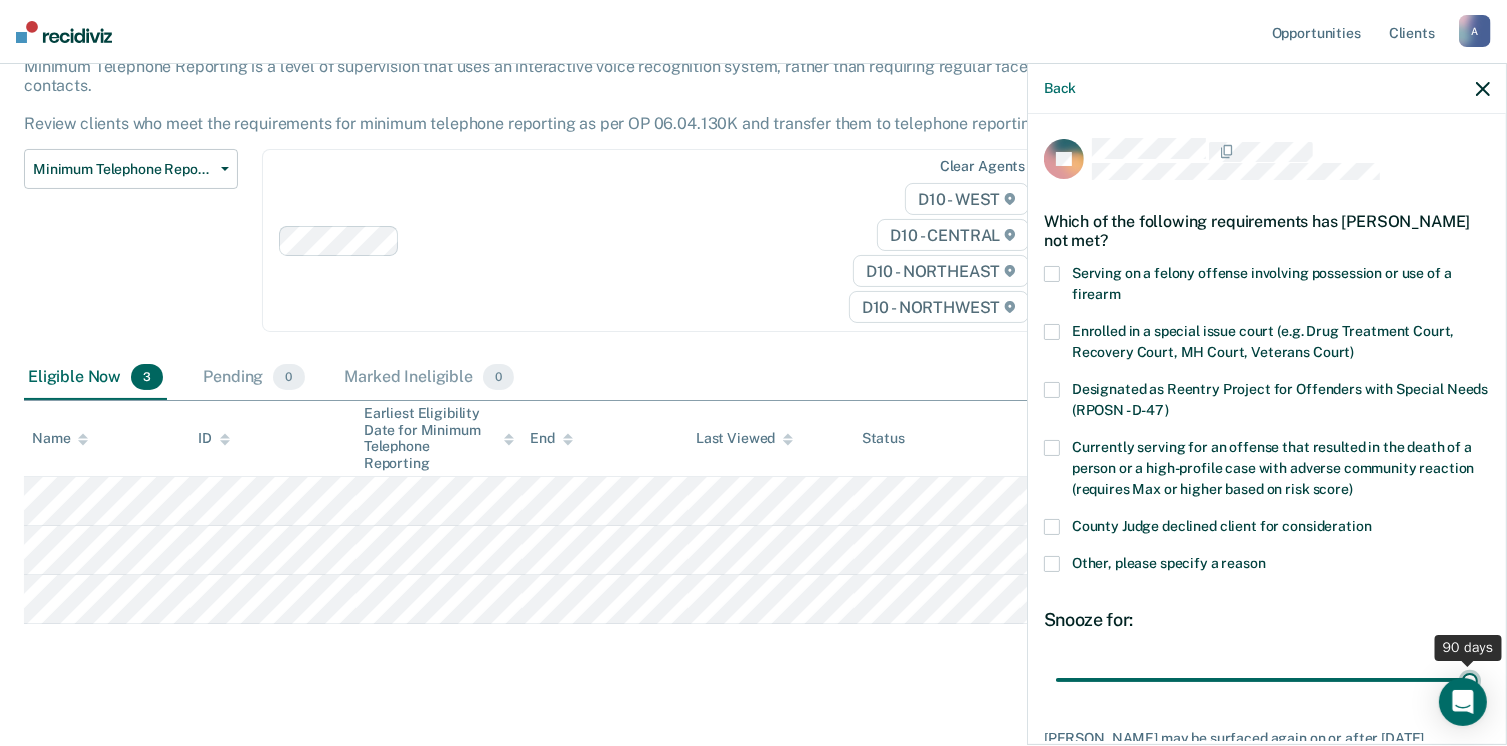 click at bounding box center (1267, 680) 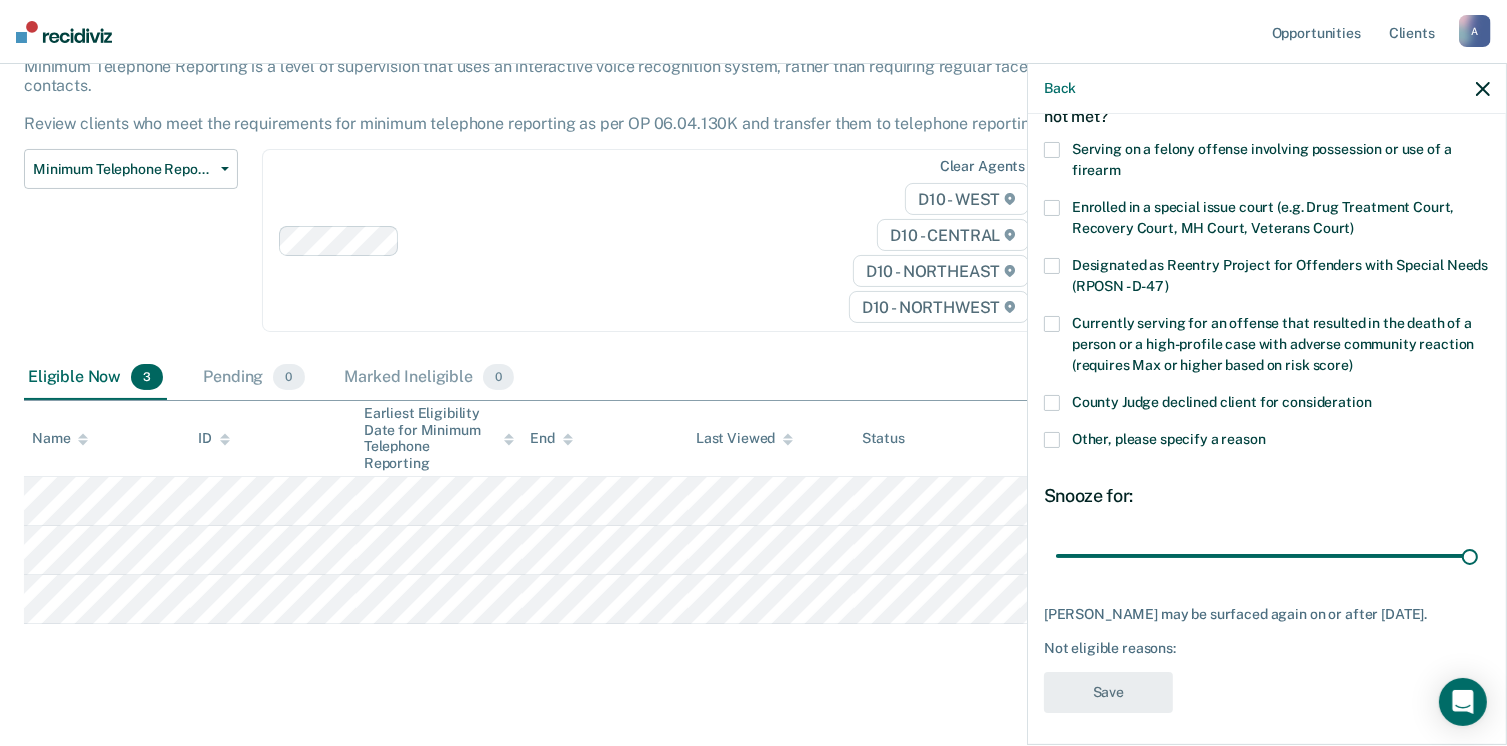 scroll, scrollTop: 129, scrollLeft: 0, axis: vertical 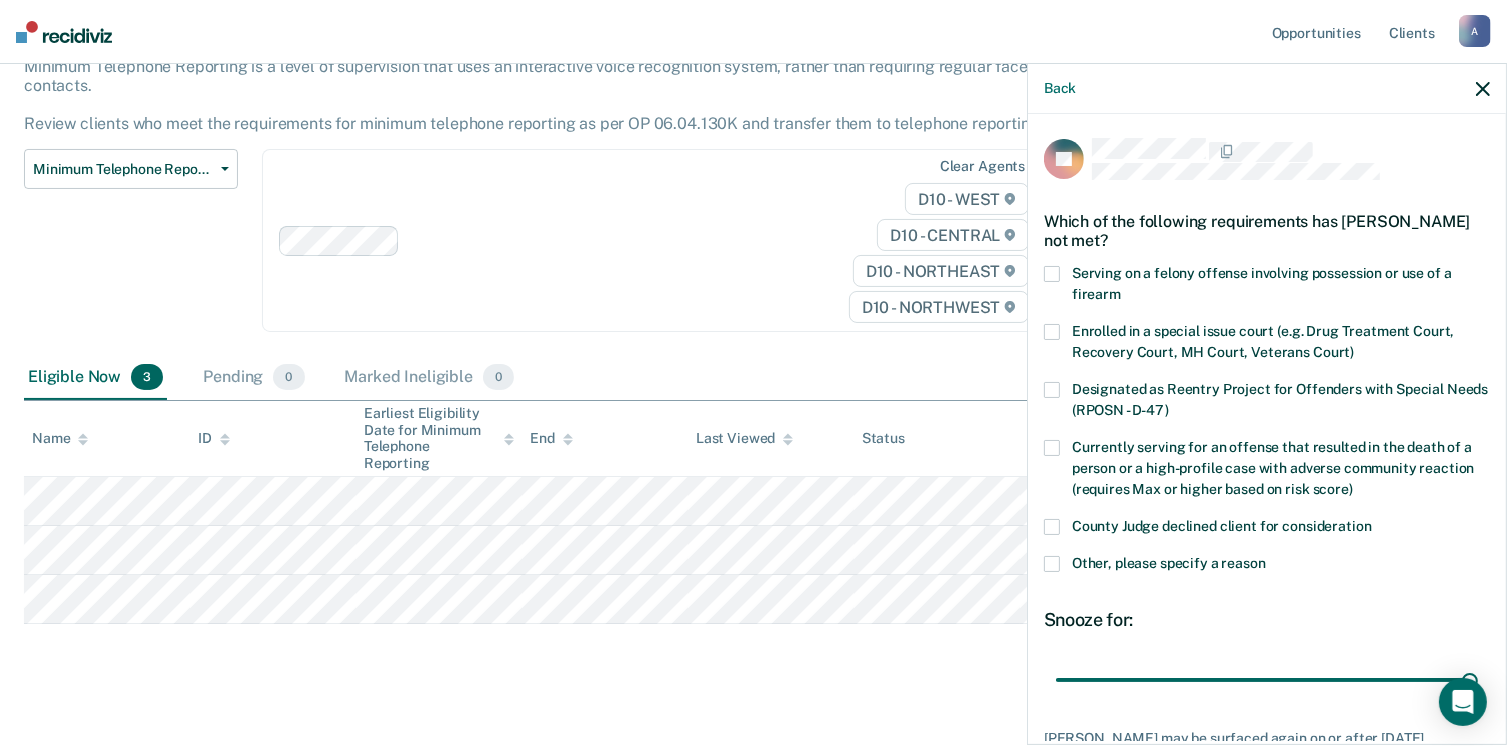 click at bounding box center [1052, 564] 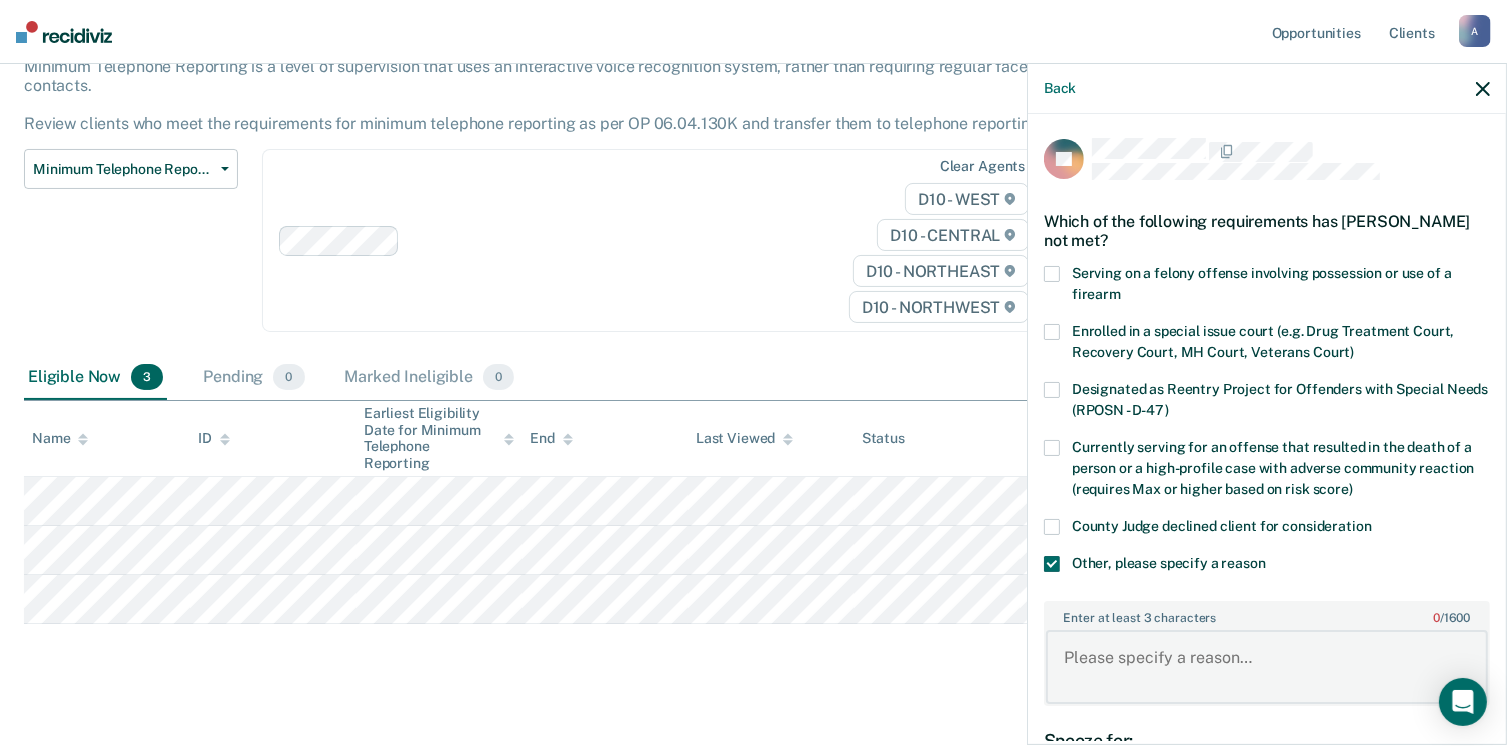 click on "Enter at least 3 characters 0  /  1600" at bounding box center (1267, 667) 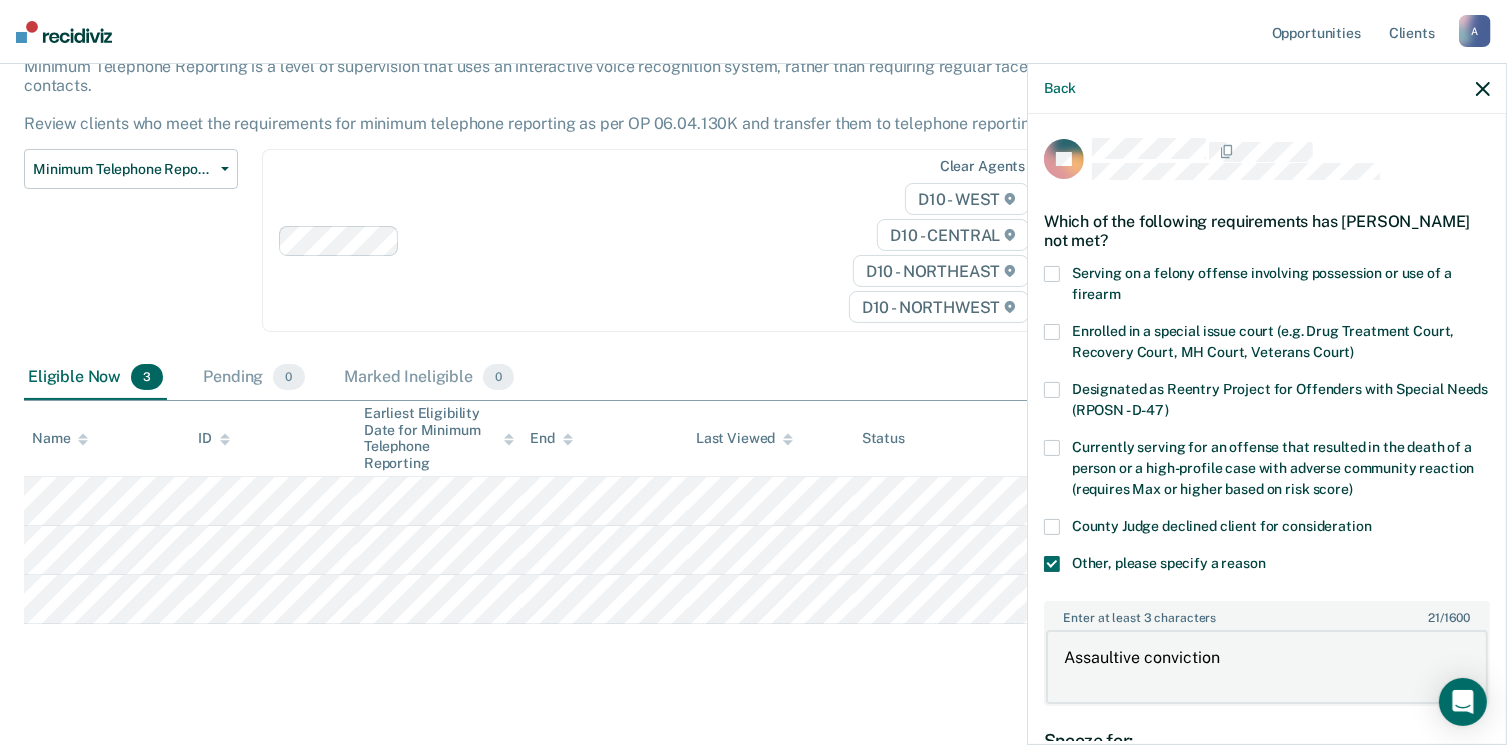 type on "Assaultive conviction" 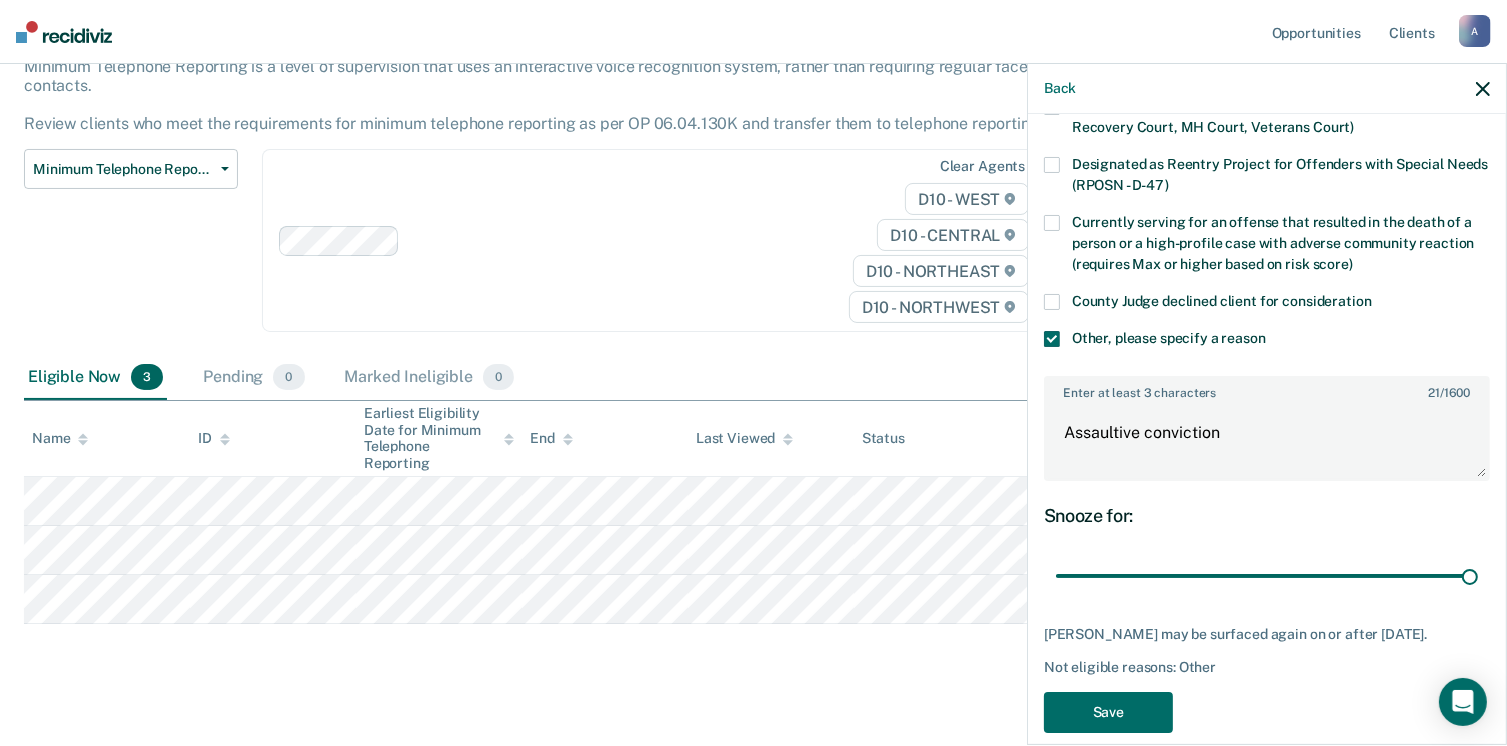 scroll, scrollTop: 240, scrollLeft: 0, axis: vertical 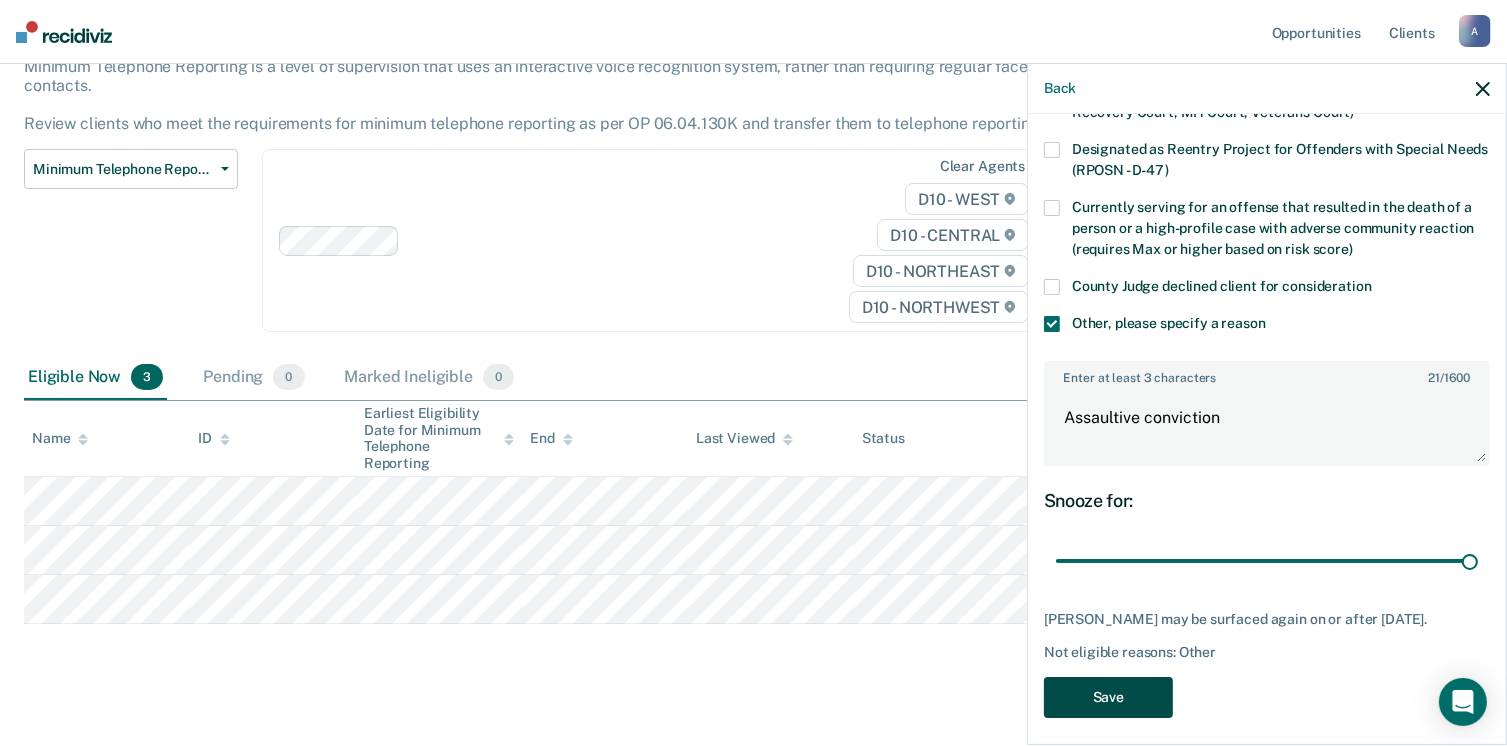 click on "Save" at bounding box center [1108, 697] 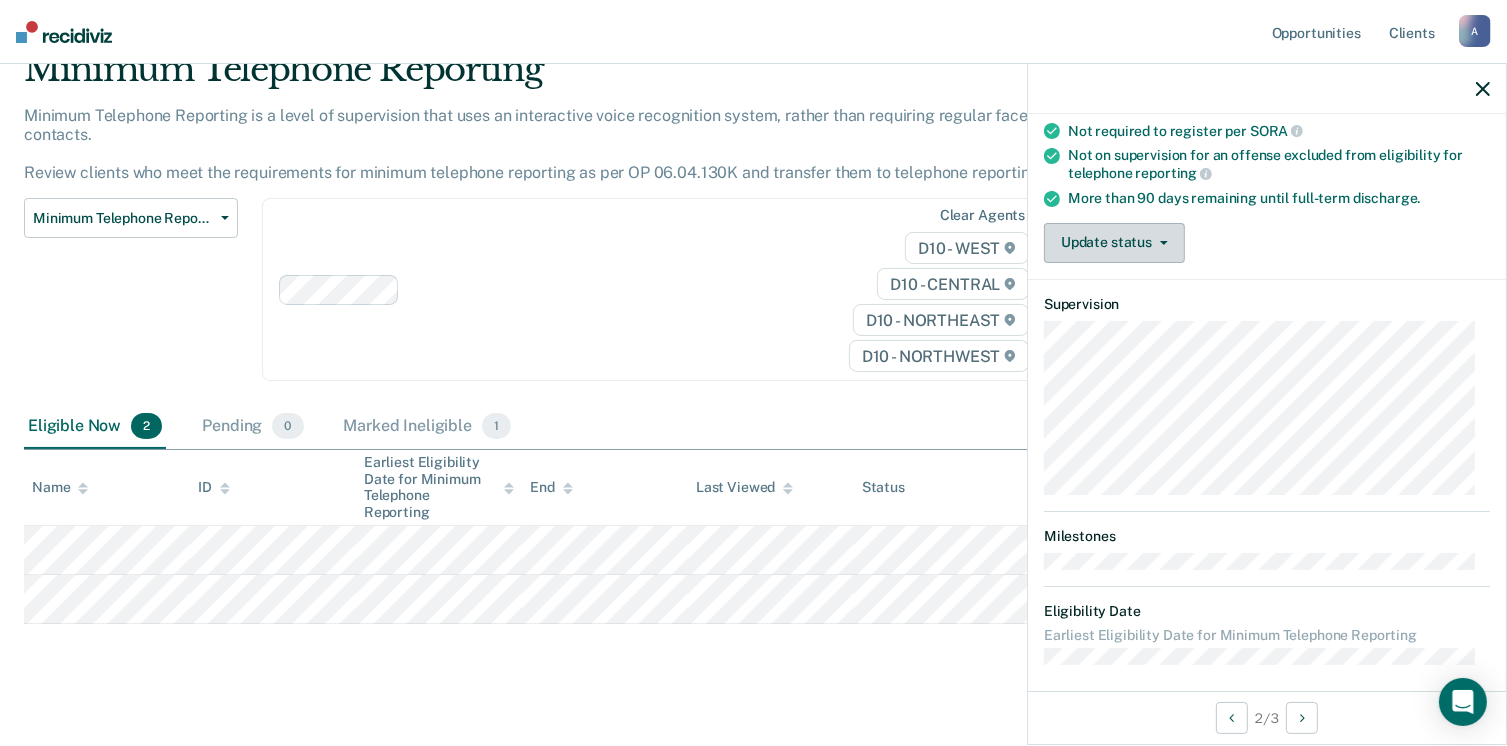 click on "Update status" at bounding box center (1114, 243) 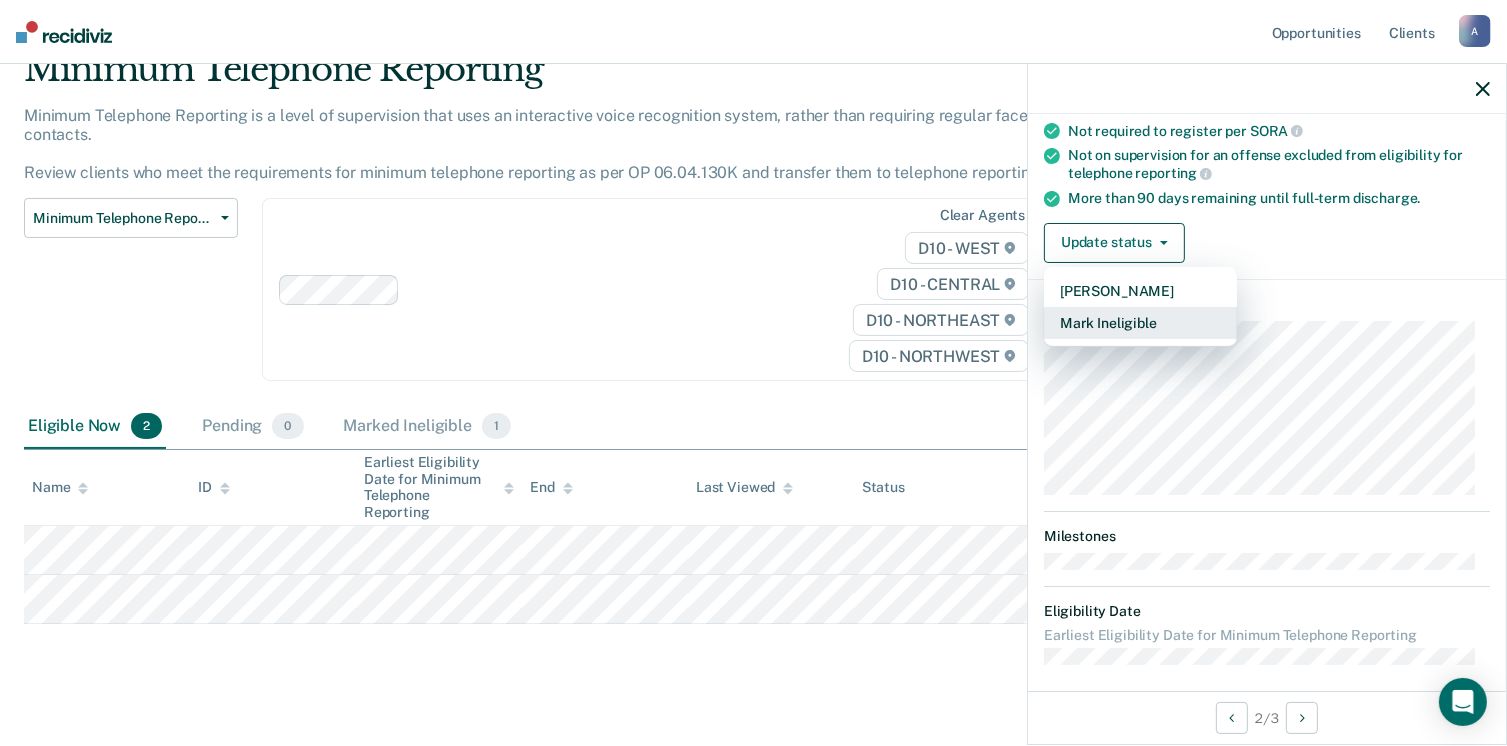 click on "Mark Ineligible" at bounding box center [1140, 323] 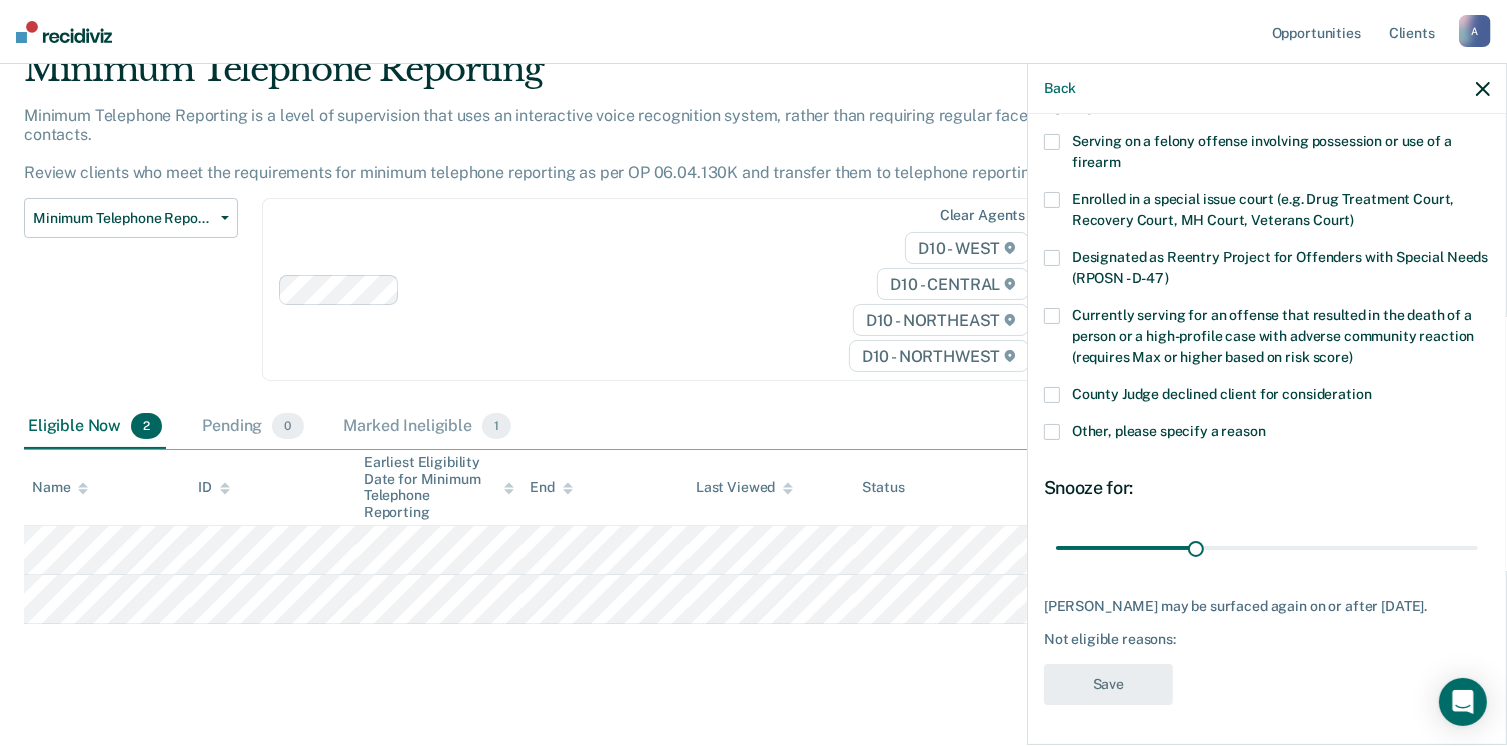 scroll, scrollTop: 129, scrollLeft: 0, axis: vertical 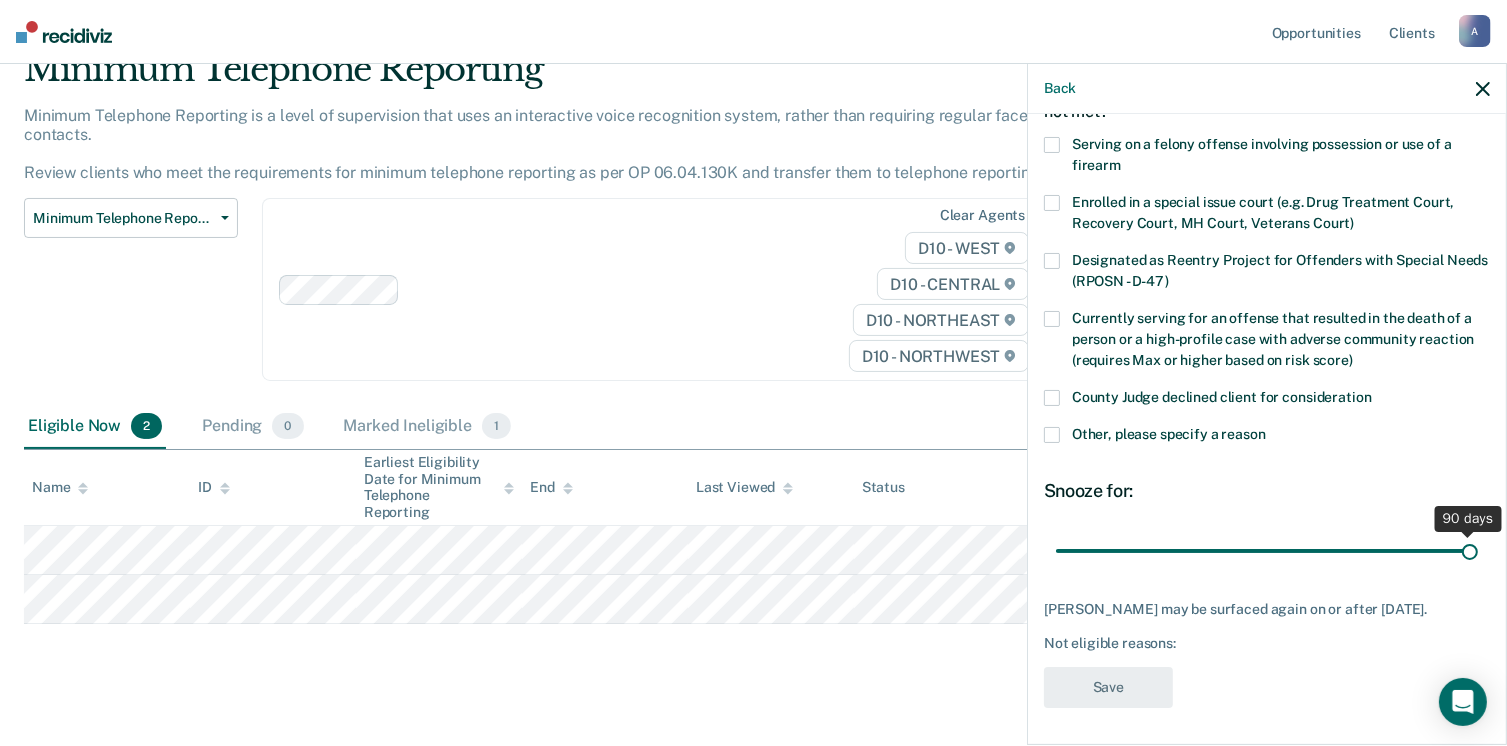 drag, startPoint x: 1188, startPoint y: 551, endPoint x: 1509, endPoint y: 548, distance: 321.014 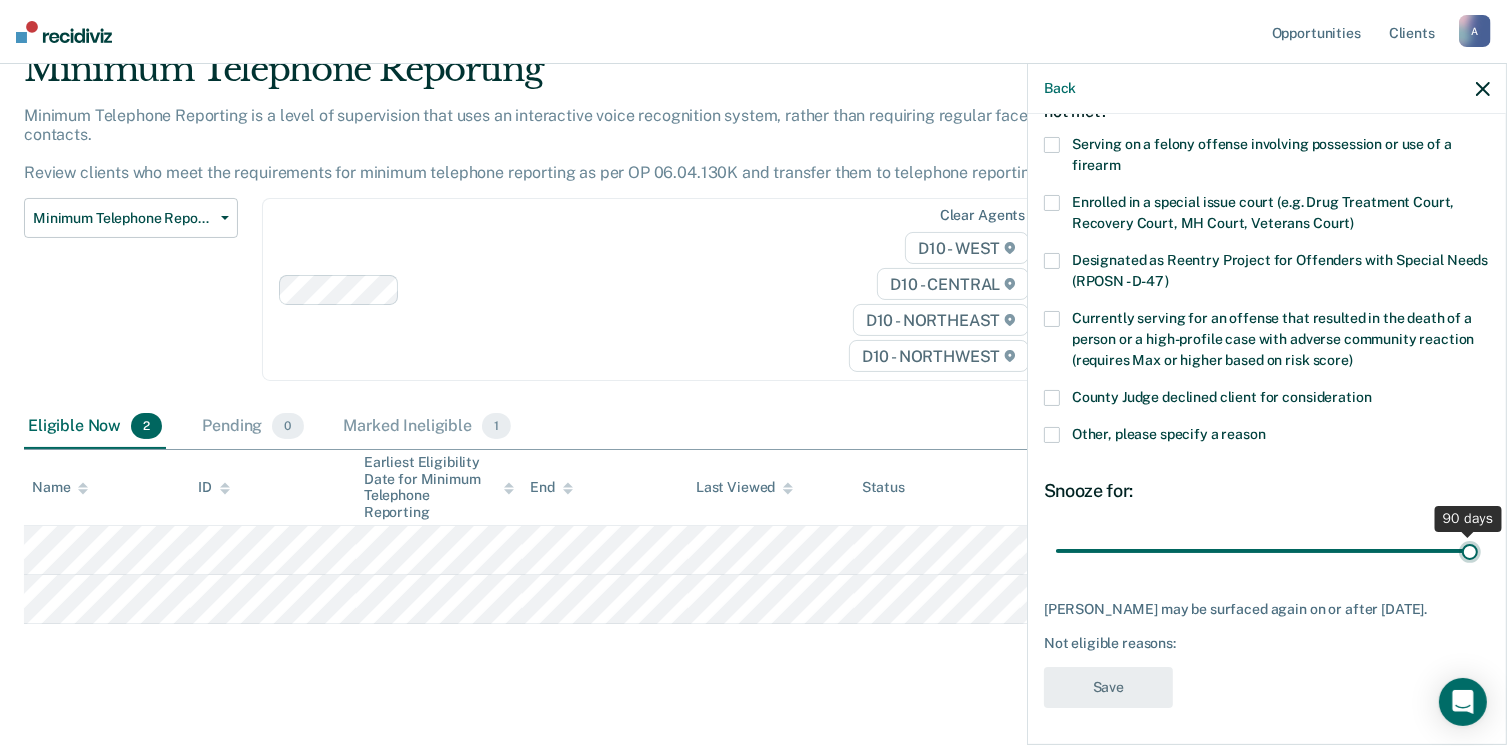 type on "90" 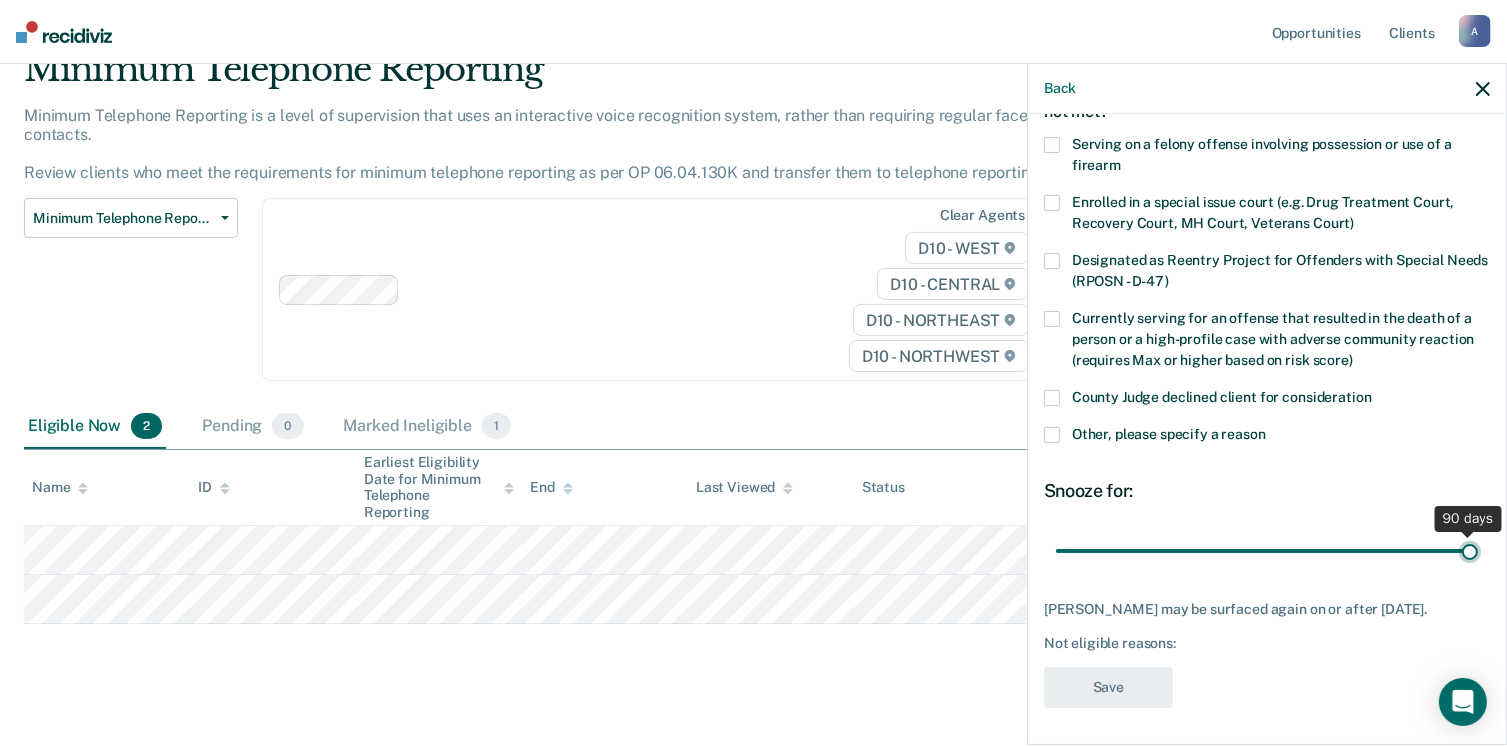 click at bounding box center (1267, 551) 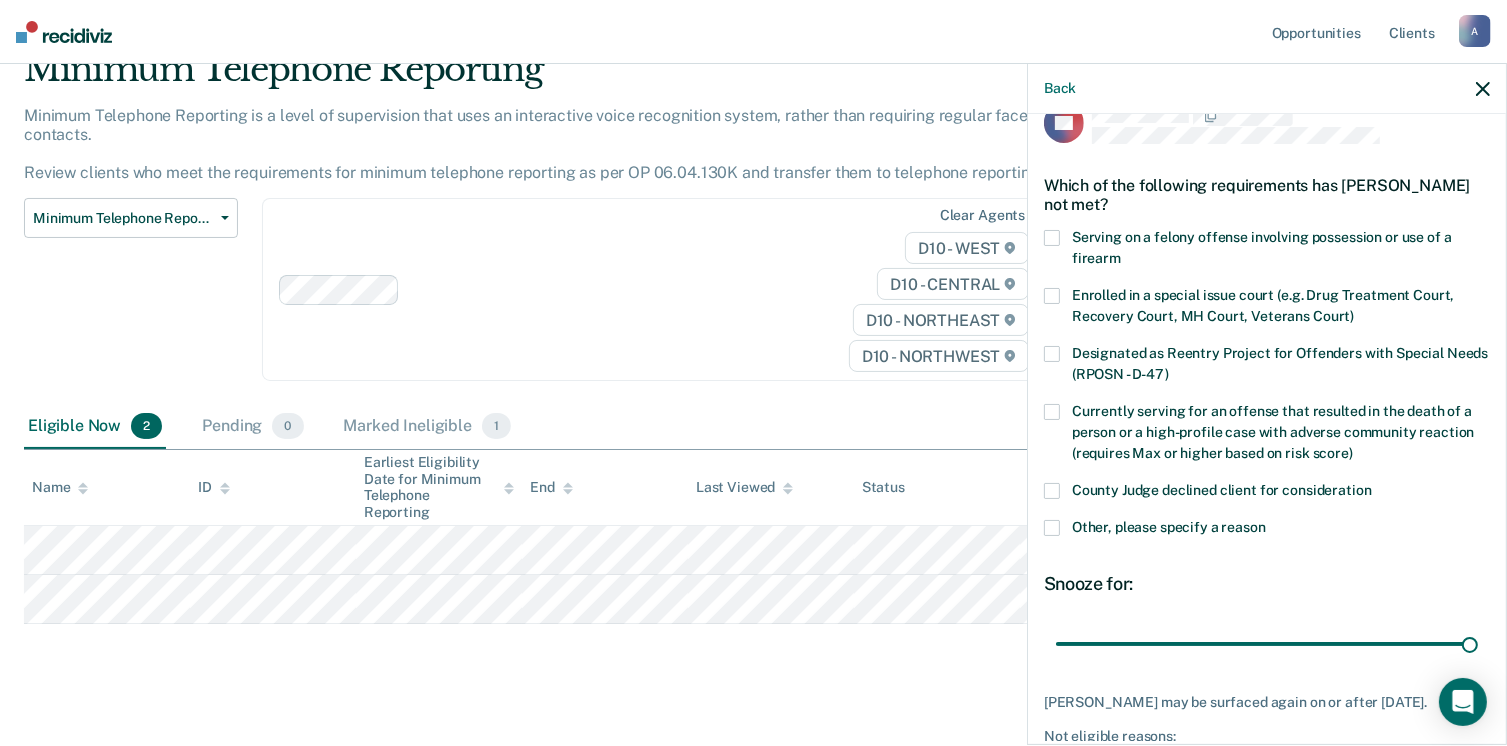scroll, scrollTop: 0, scrollLeft: 0, axis: both 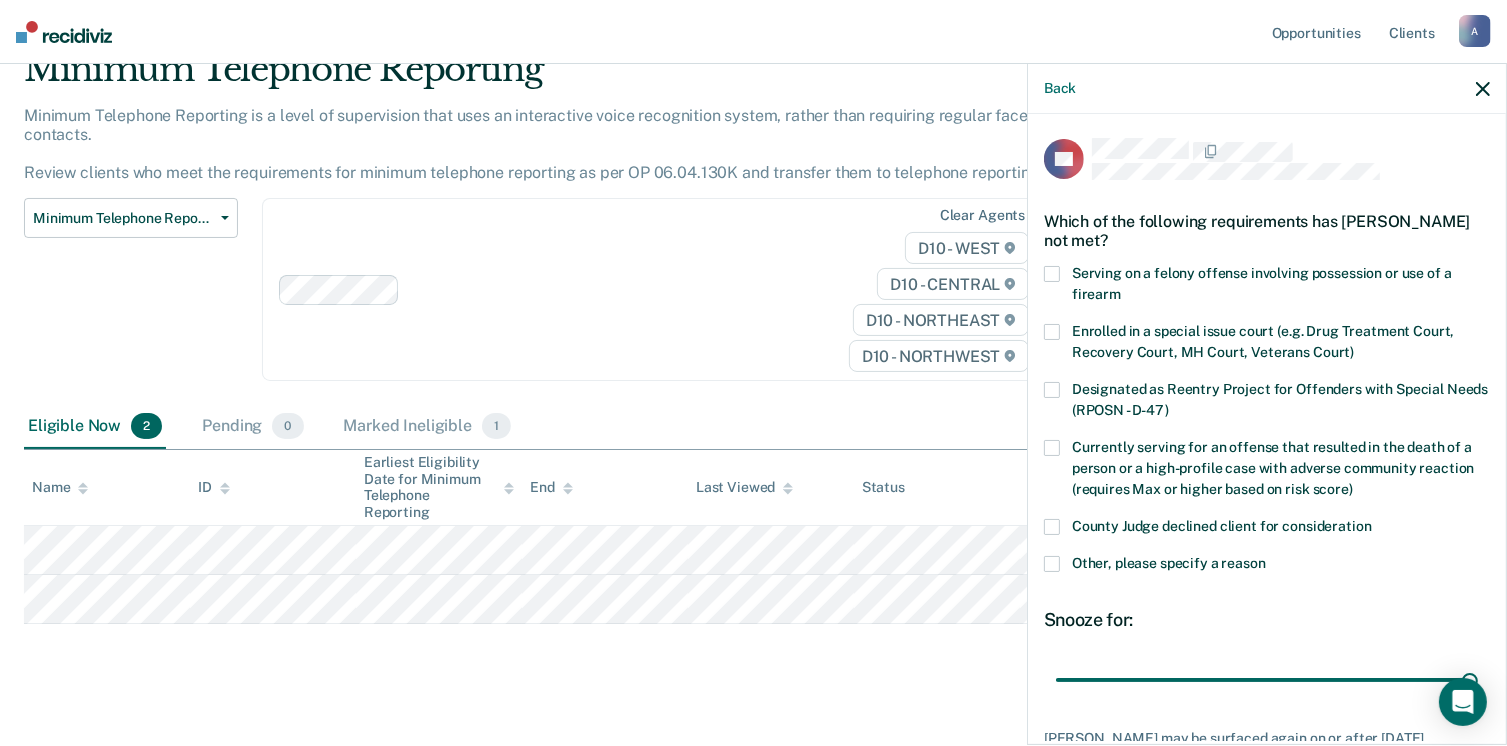 click at bounding box center [1052, 564] 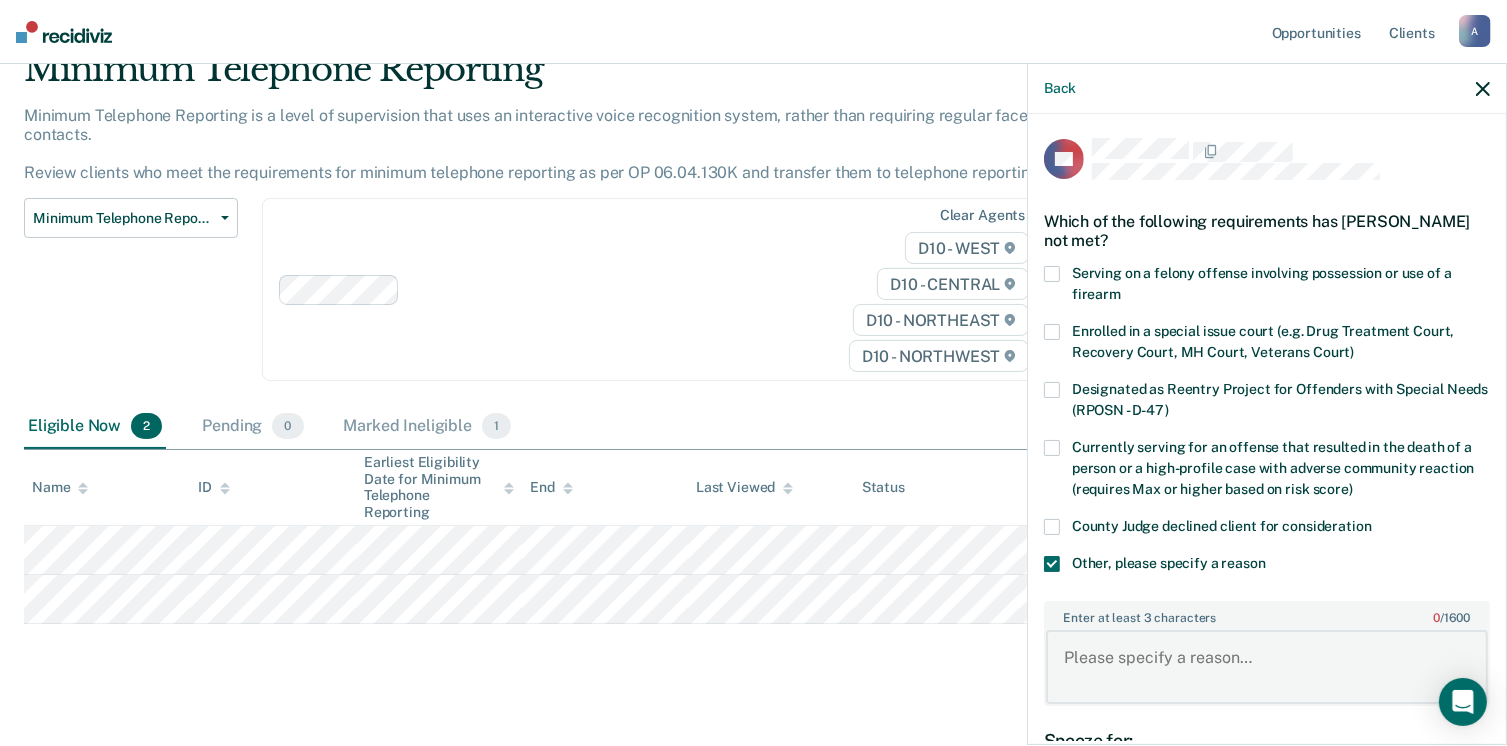 click on "Enter at least 3 characters 0  /  1600" at bounding box center (1267, 667) 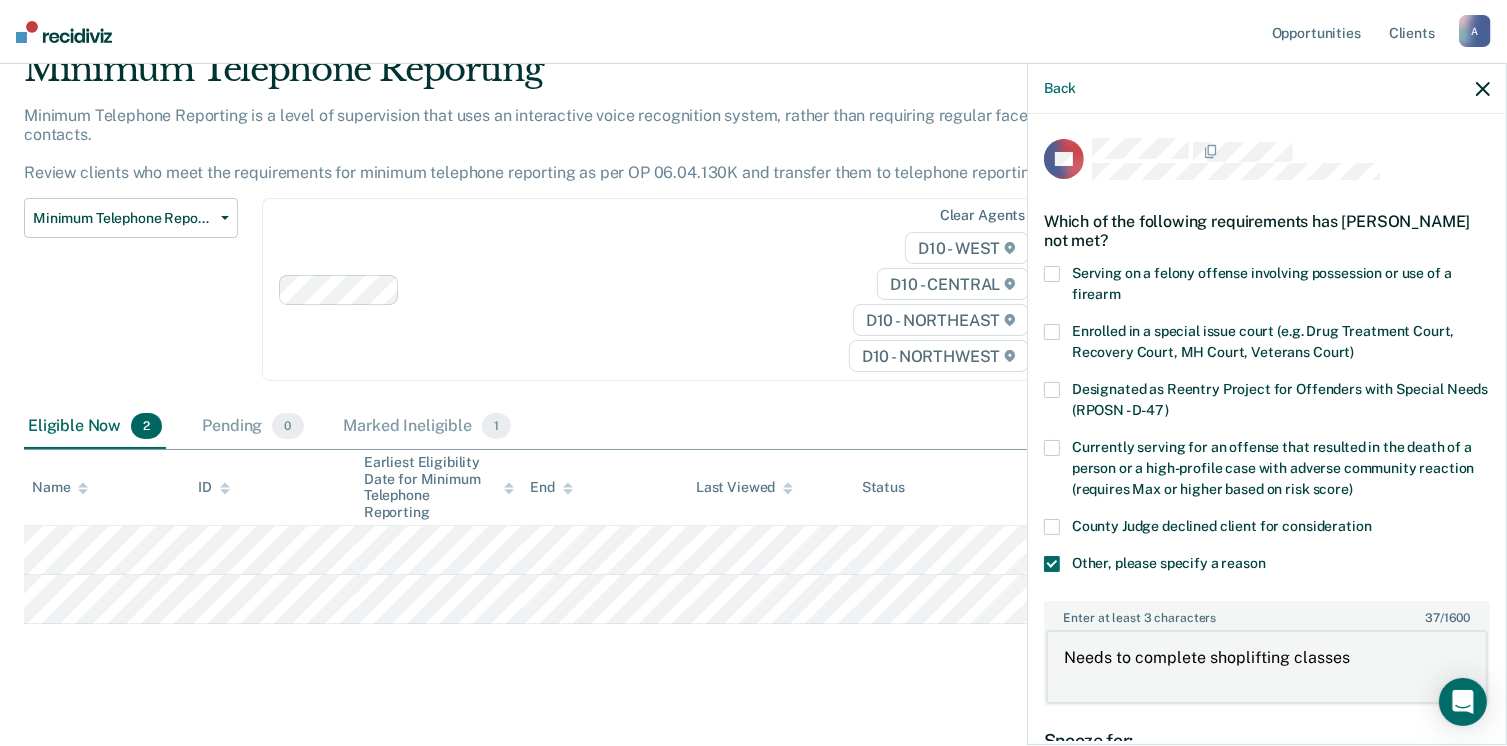 type on "Needs to complete shoplifting classes" 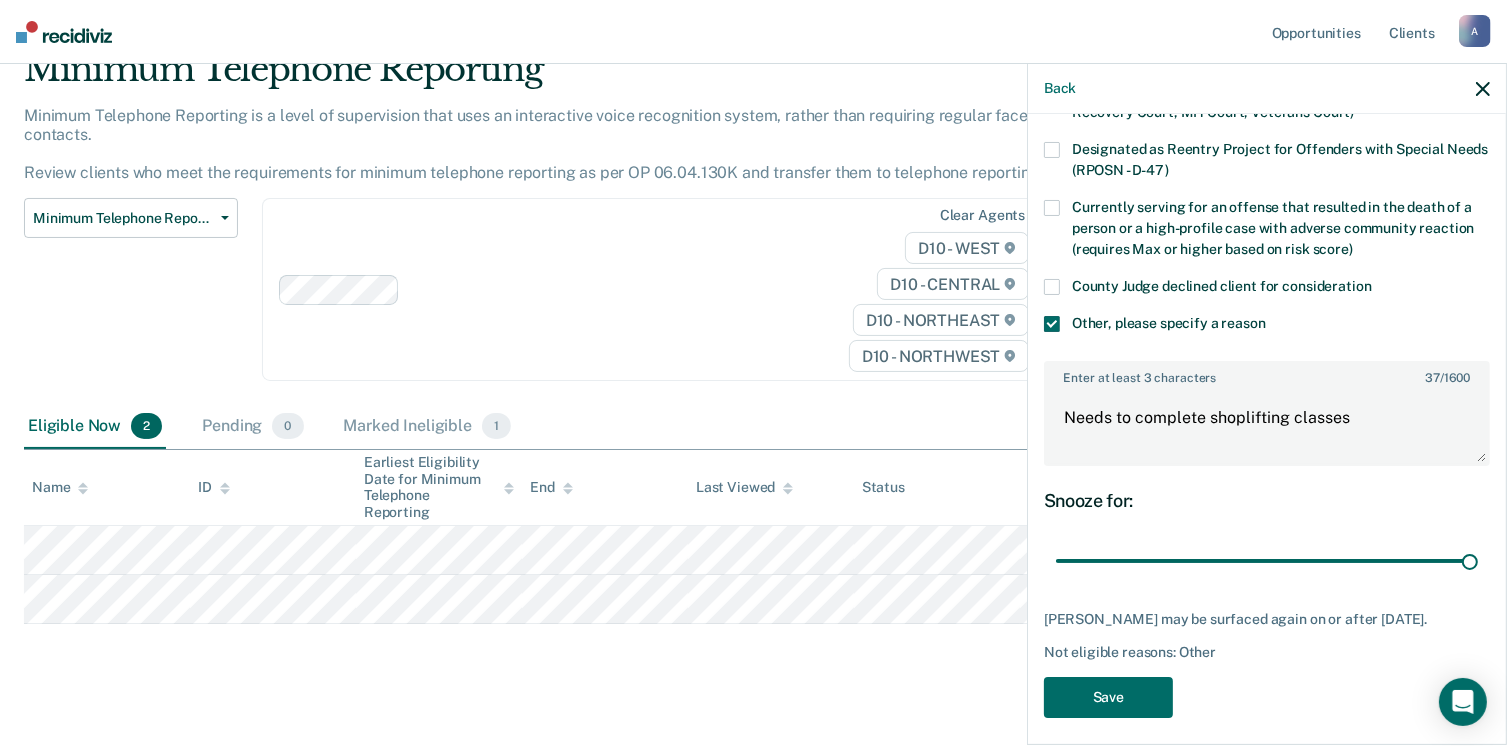 scroll, scrollTop: 248, scrollLeft: 0, axis: vertical 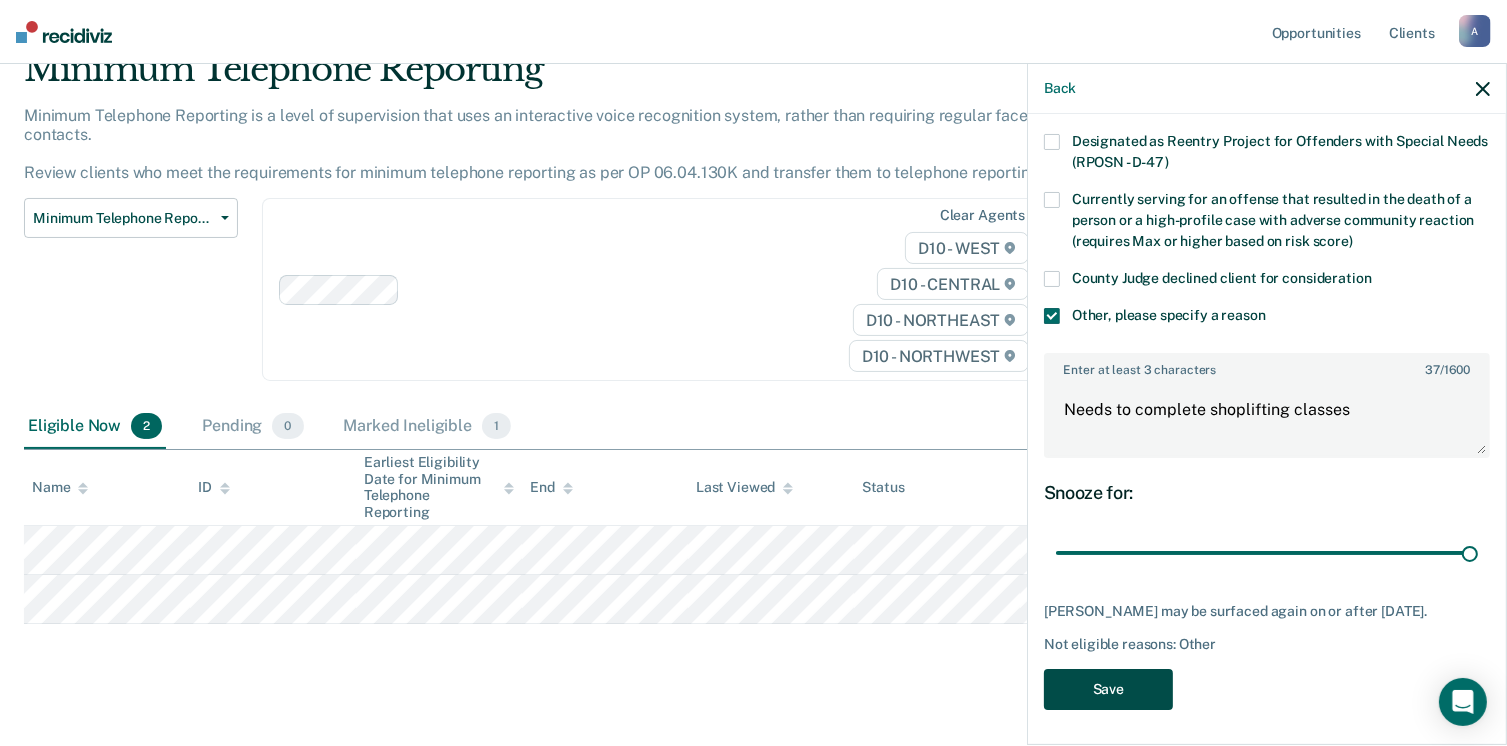 click on "Save" at bounding box center (1108, 689) 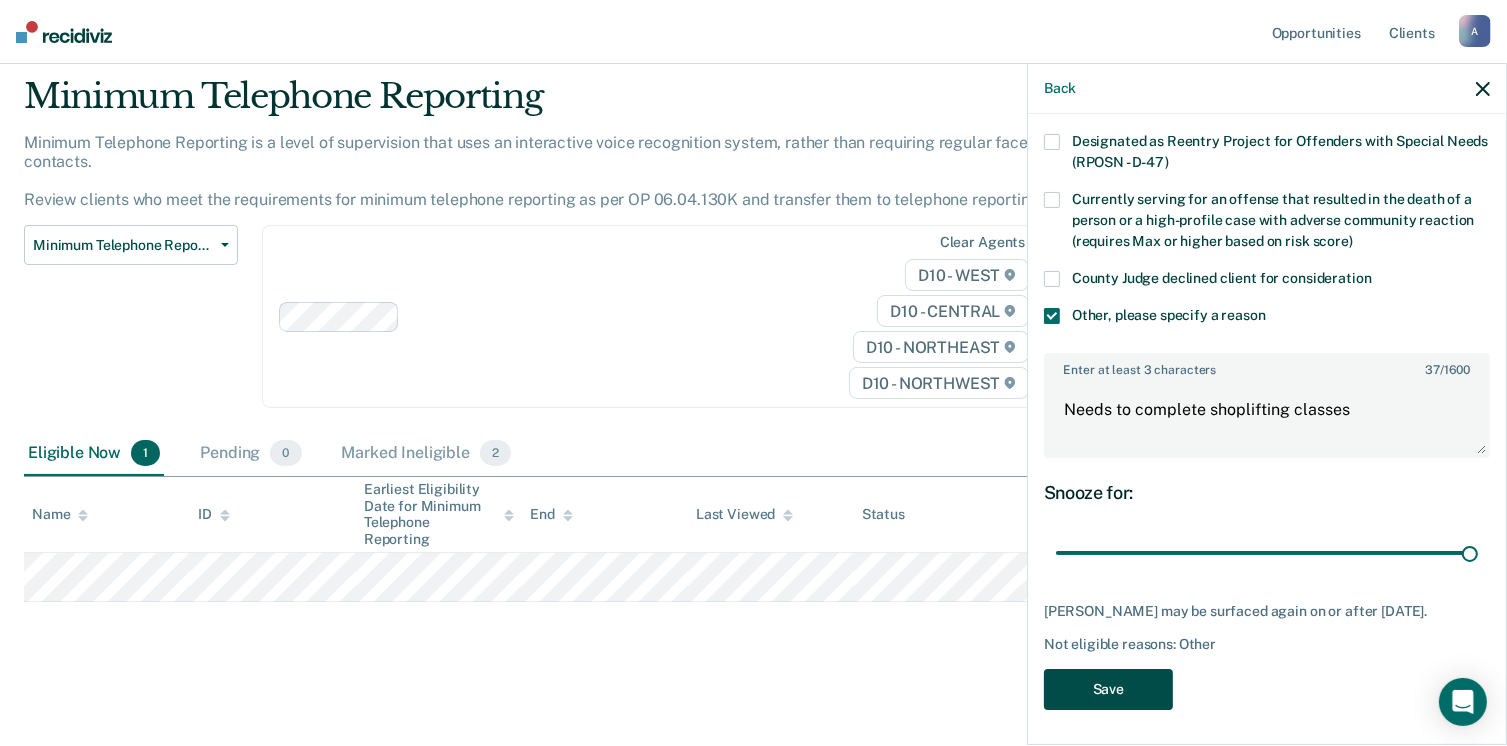 scroll, scrollTop: 40, scrollLeft: 0, axis: vertical 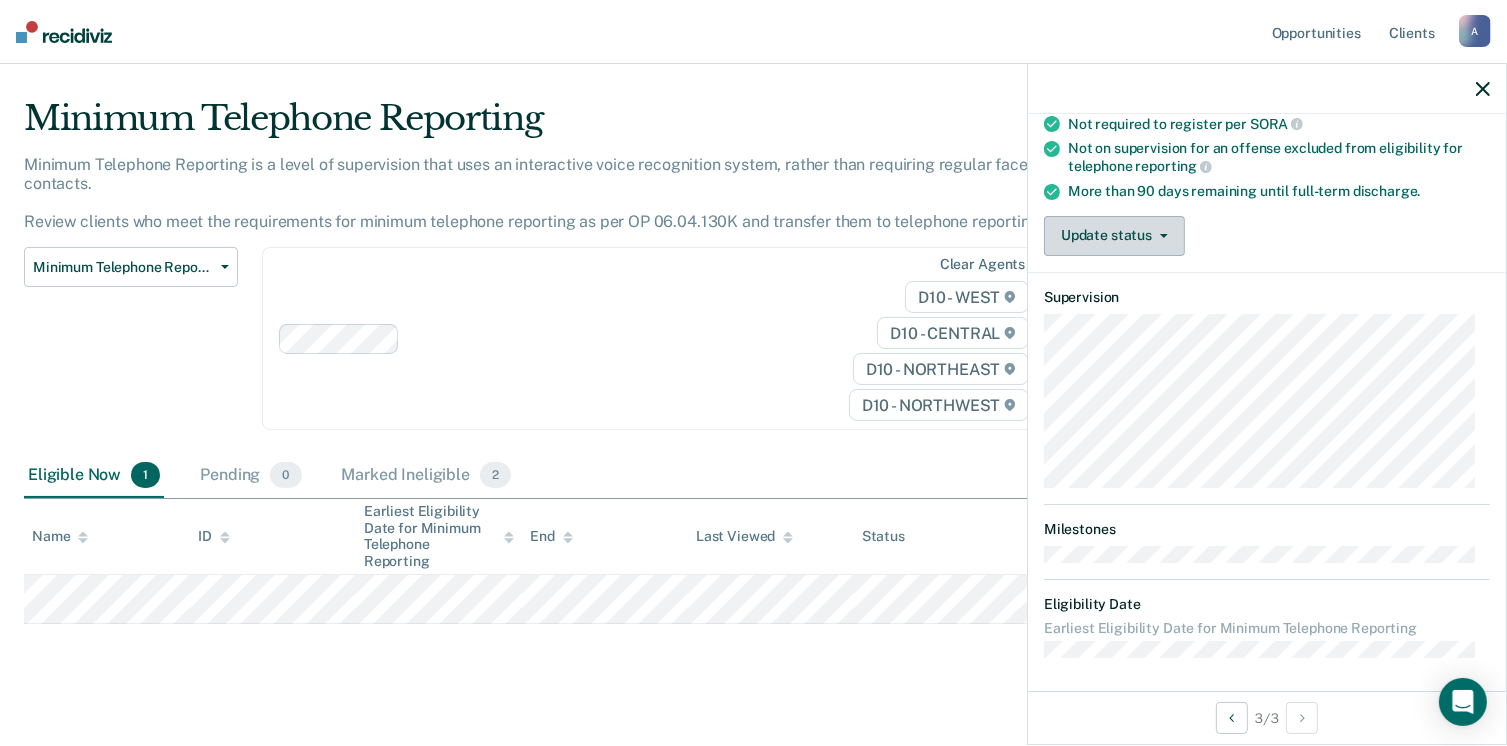 click on "Update status" at bounding box center [1114, 236] 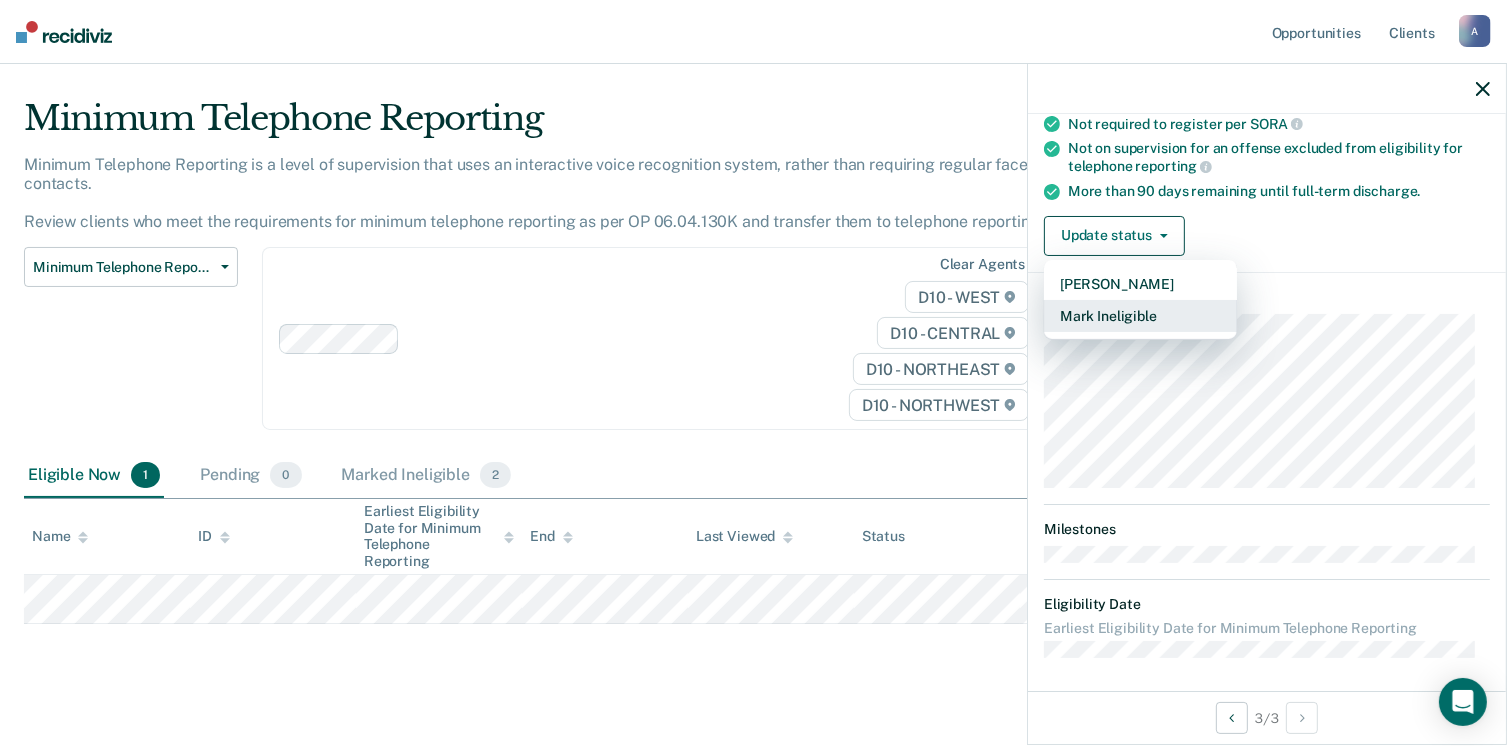 click on "Mark Ineligible" at bounding box center [1140, 316] 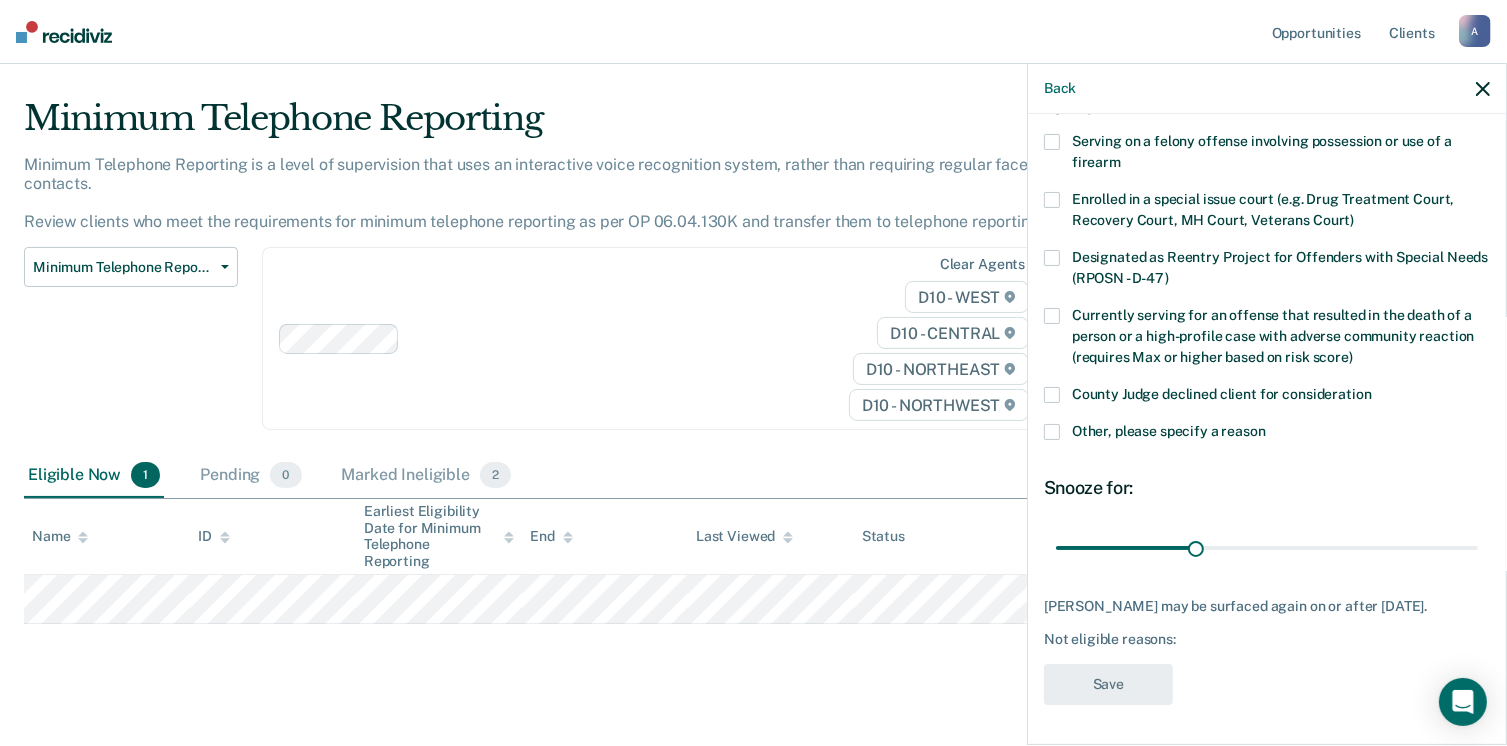 scroll, scrollTop: 129, scrollLeft: 0, axis: vertical 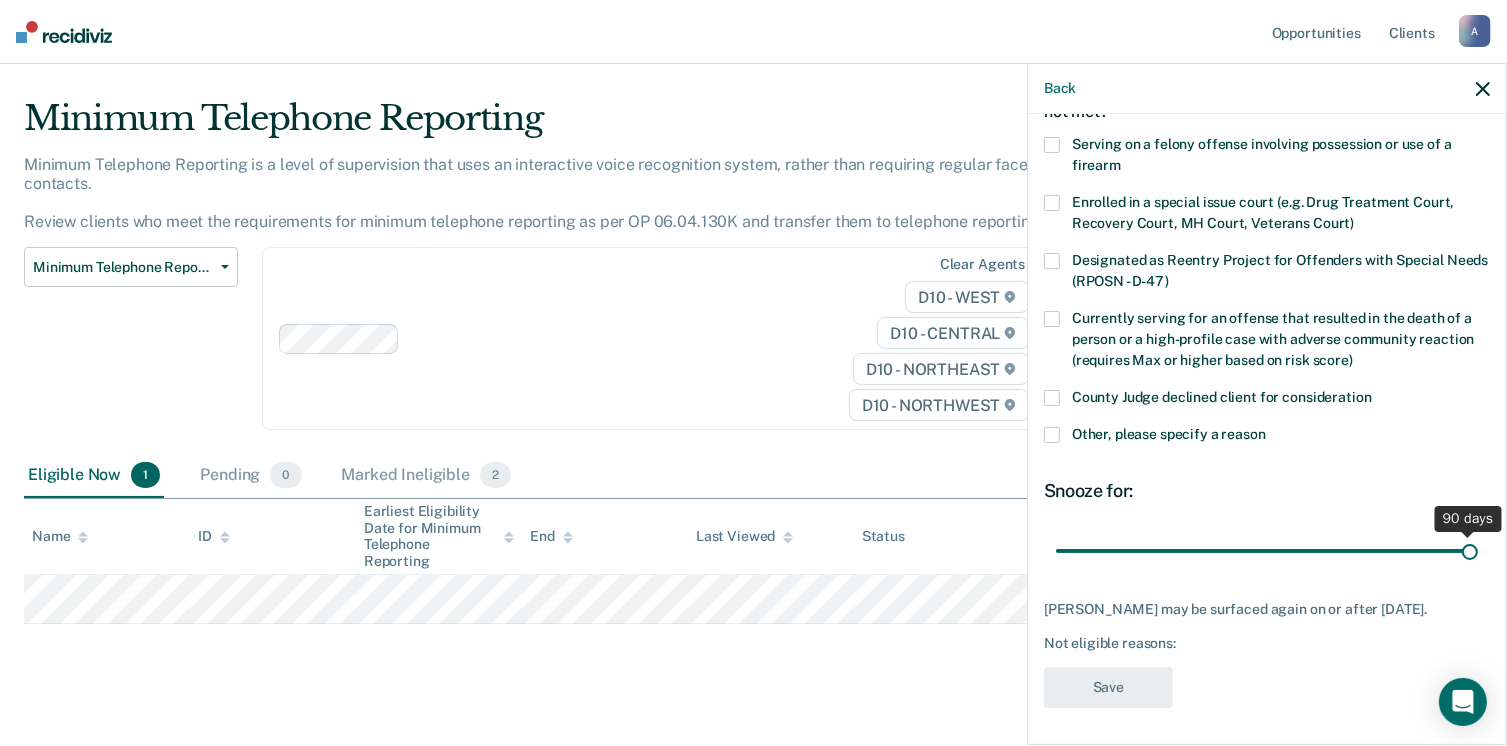 drag, startPoint x: 1196, startPoint y: 549, endPoint x: 1484, endPoint y: 561, distance: 288.24988 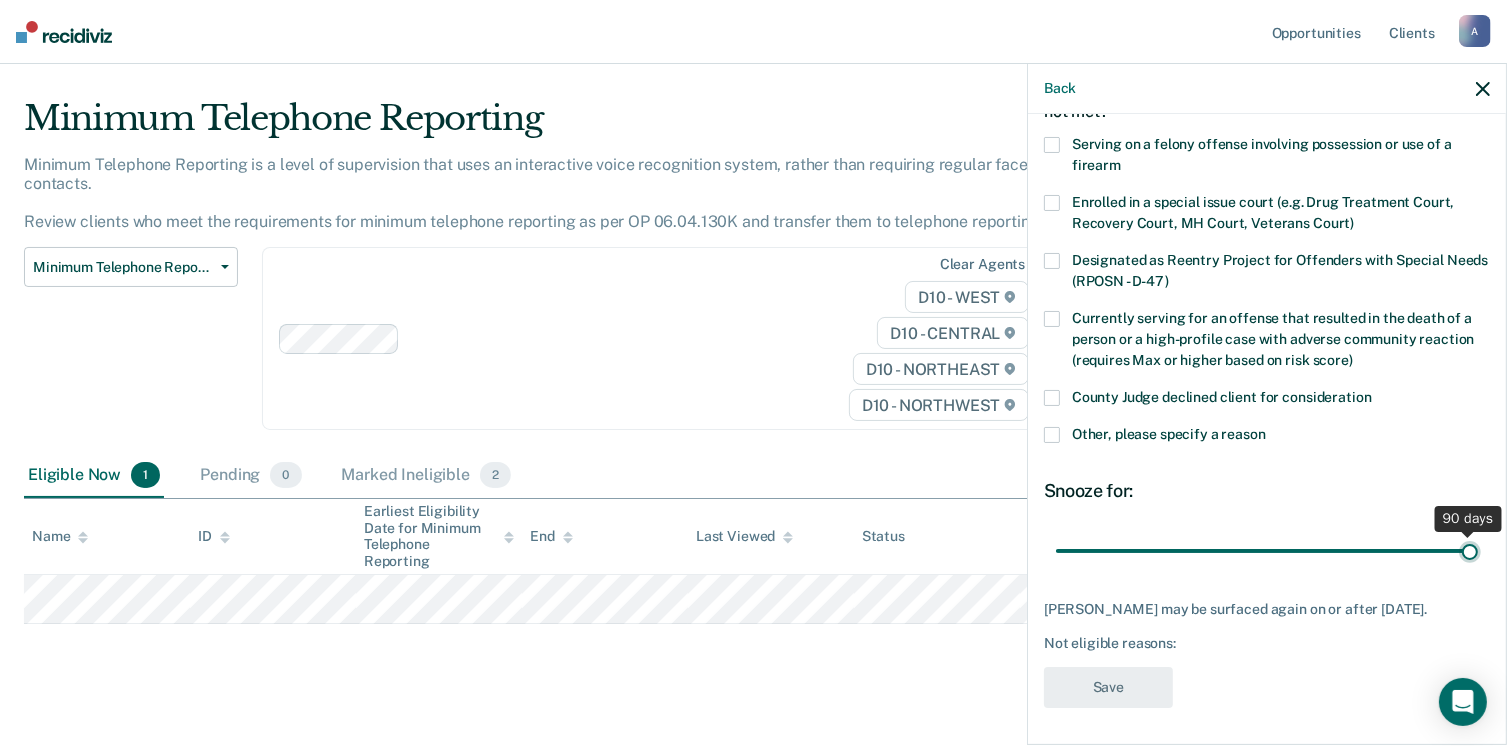 type on "90" 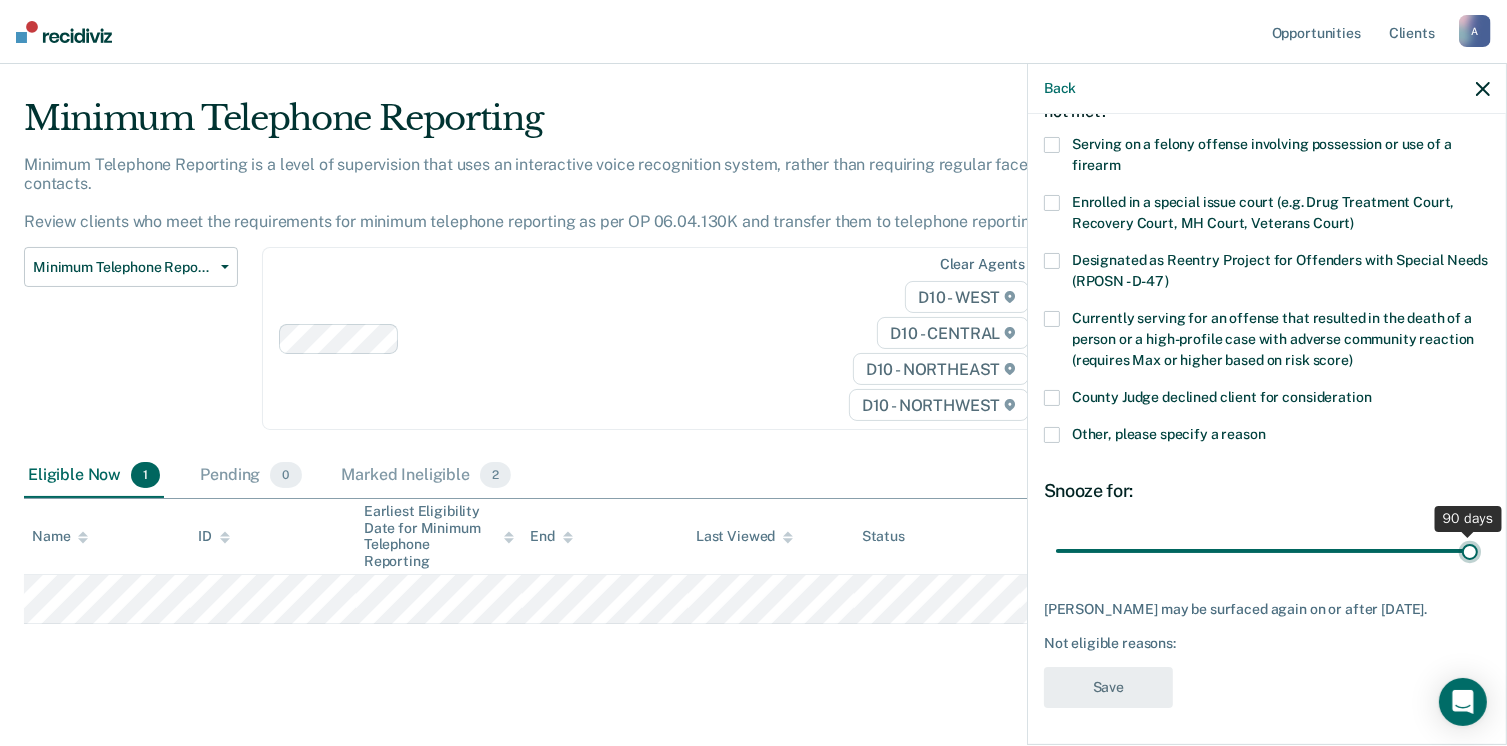 click at bounding box center [1267, 551] 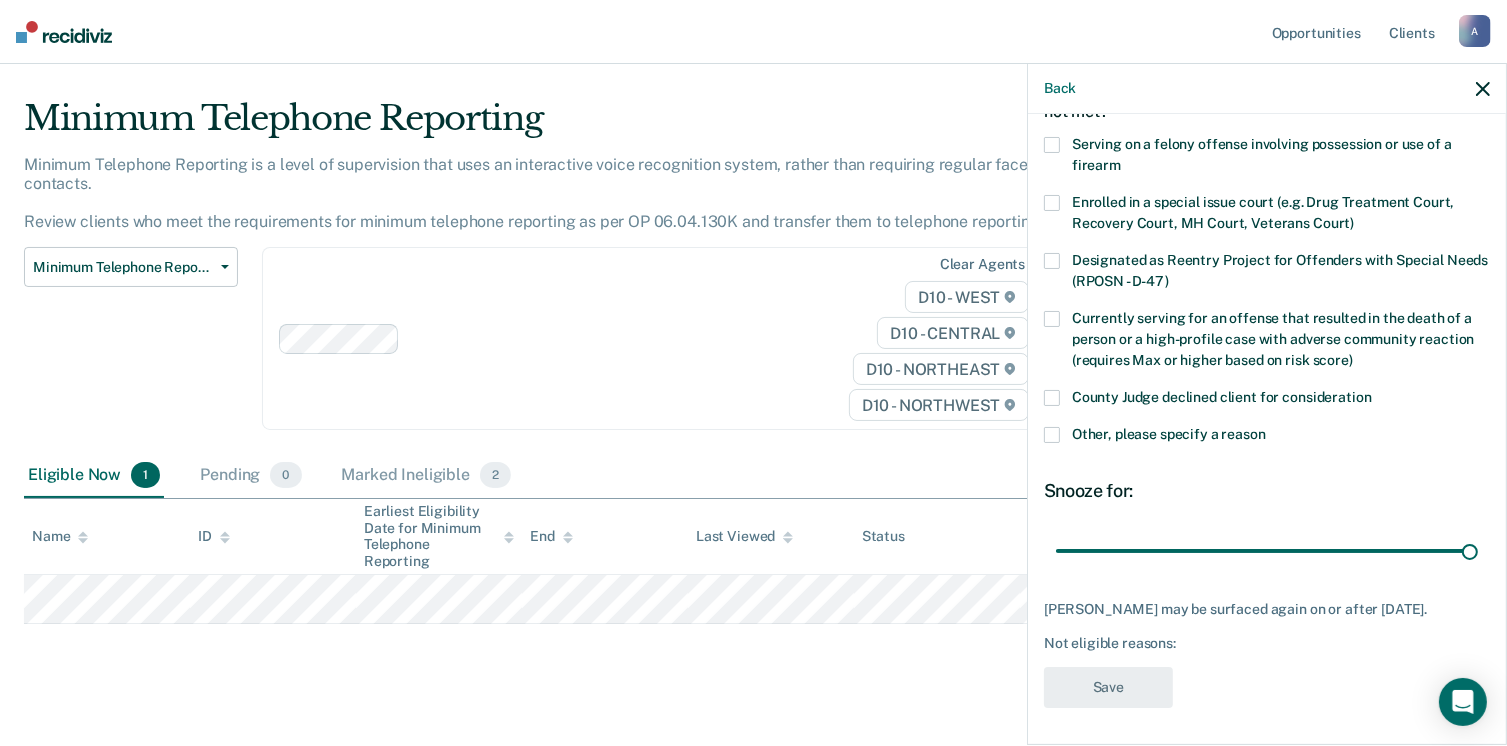 click on "Not eligible reasons:" at bounding box center (1267, 643) 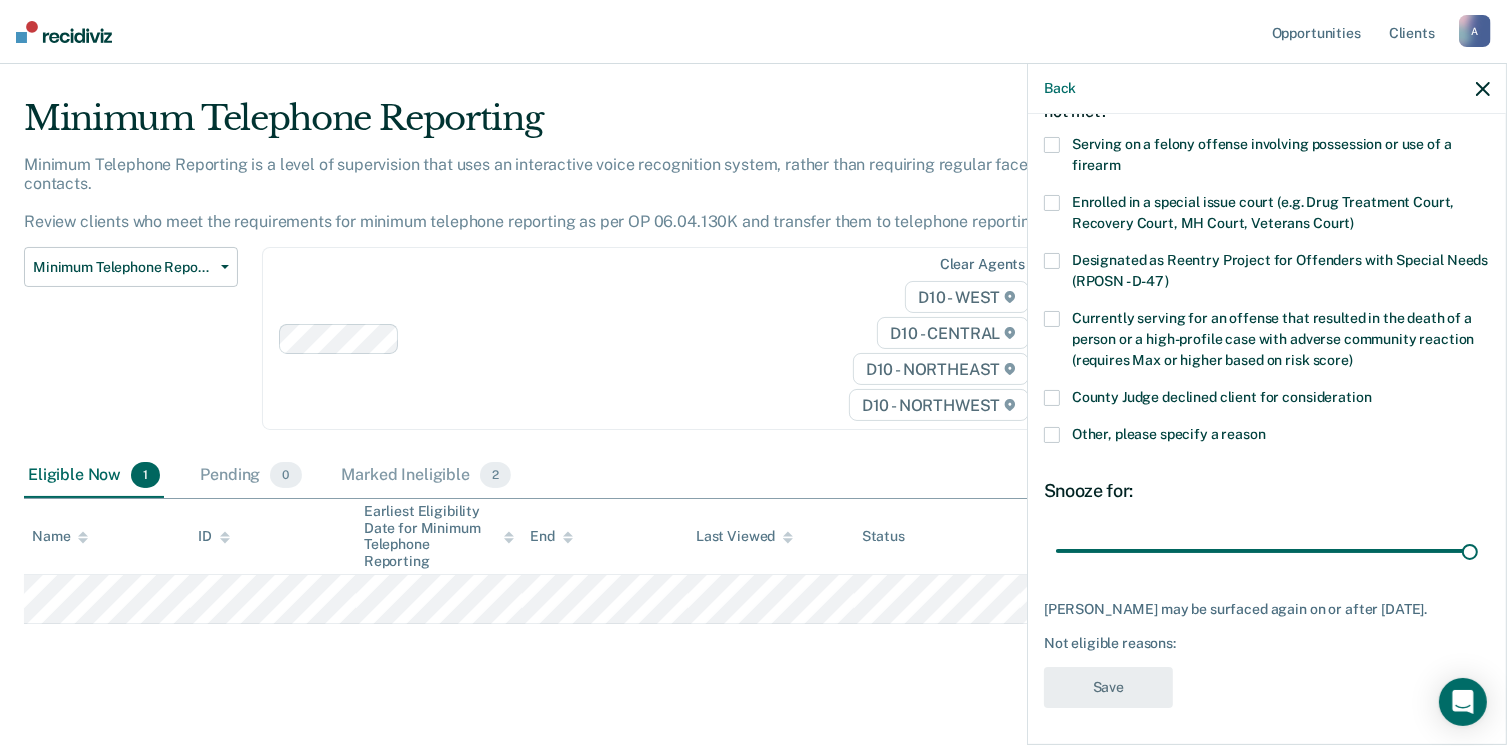 click on "Rapheal White may be surfaced again on or after October 9, 2025." at bounding box center [1267, 609] 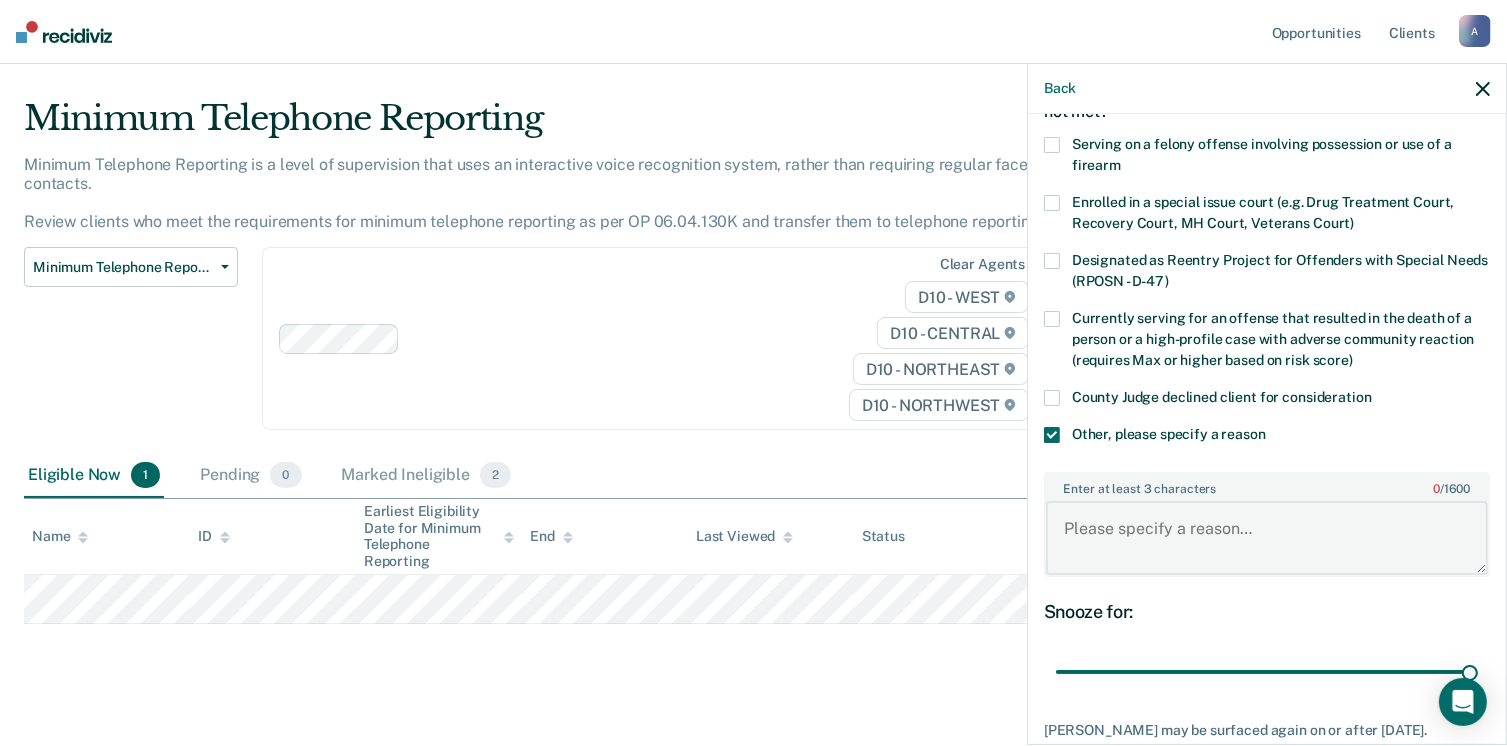 click on "Enter at least 3 characters 0  /  1600" at bounding box center [1267, 538] 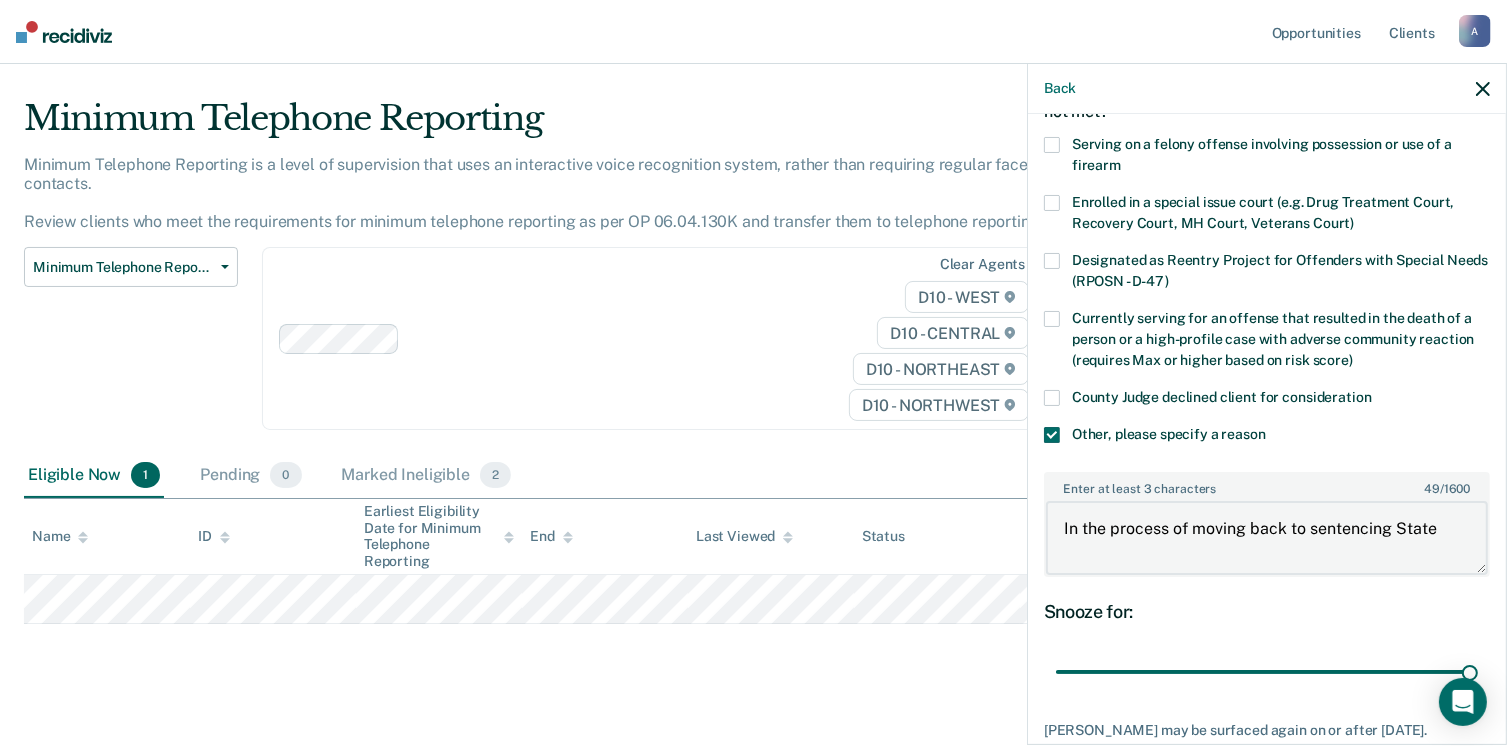 type on "In the process of moving back to sentencing State" 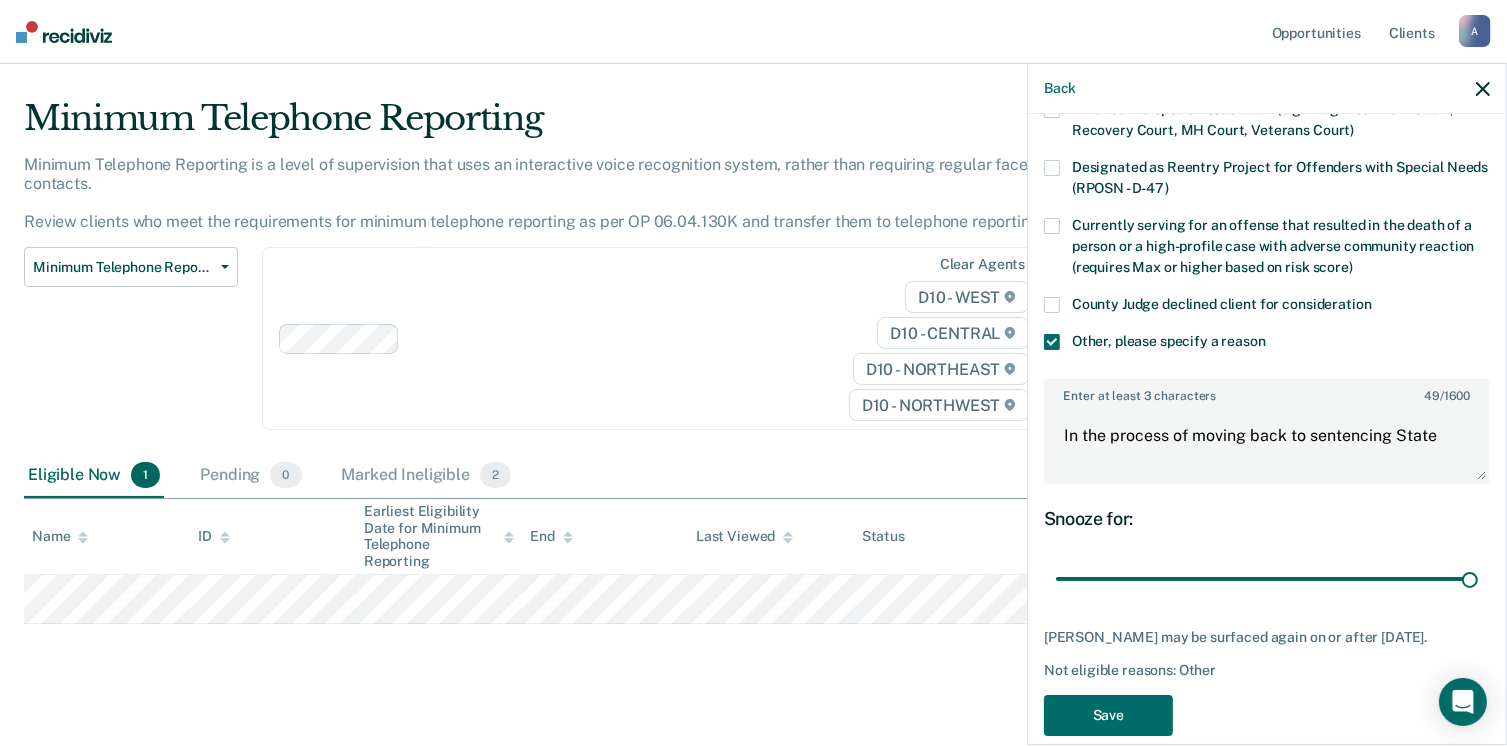 scroll, scrollTop: 248, scrollLeft: 0, axis: vertical 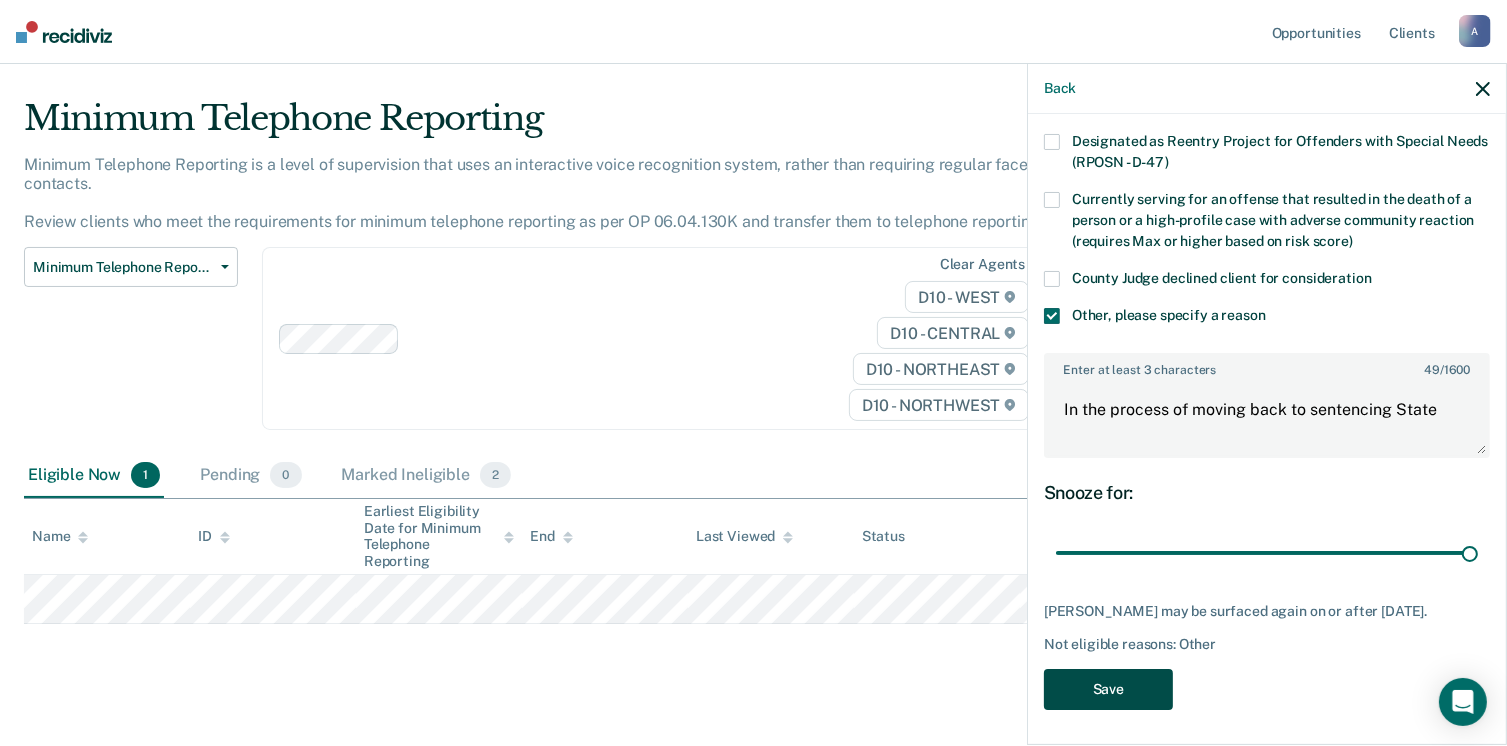 click on "Save" at bounding box center [1108, 689] 